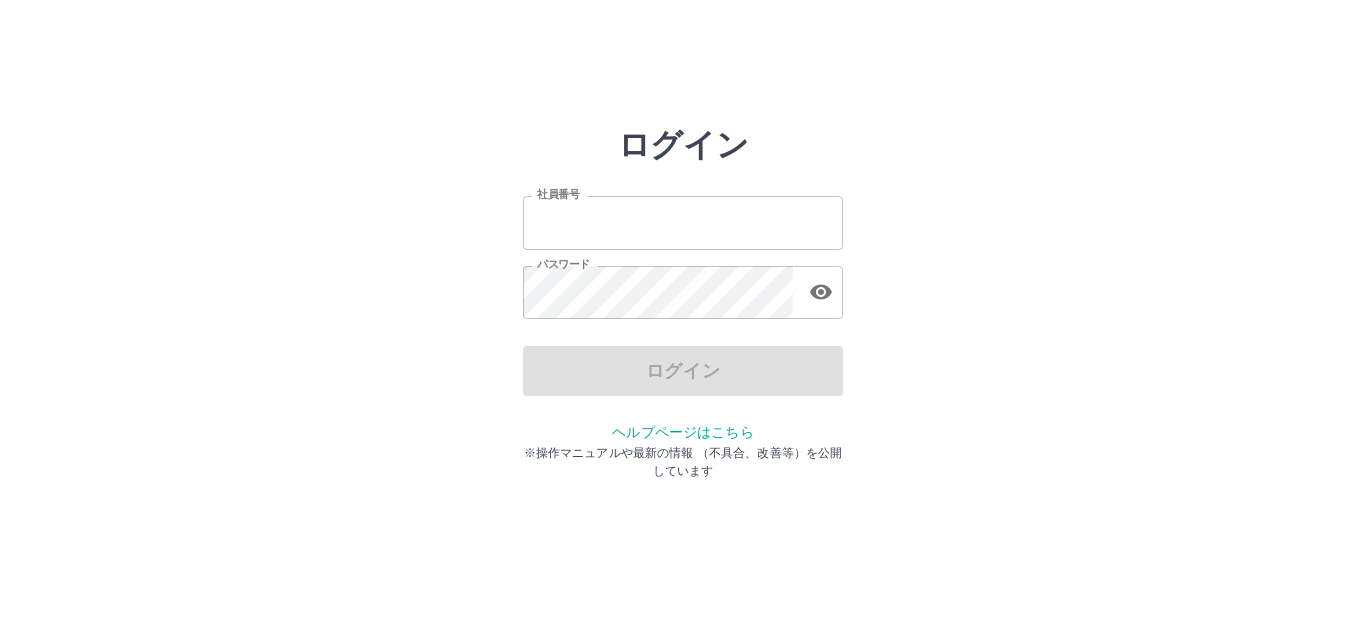 scroll, scrollTop: 0, scrollLeft: 0, axis: both 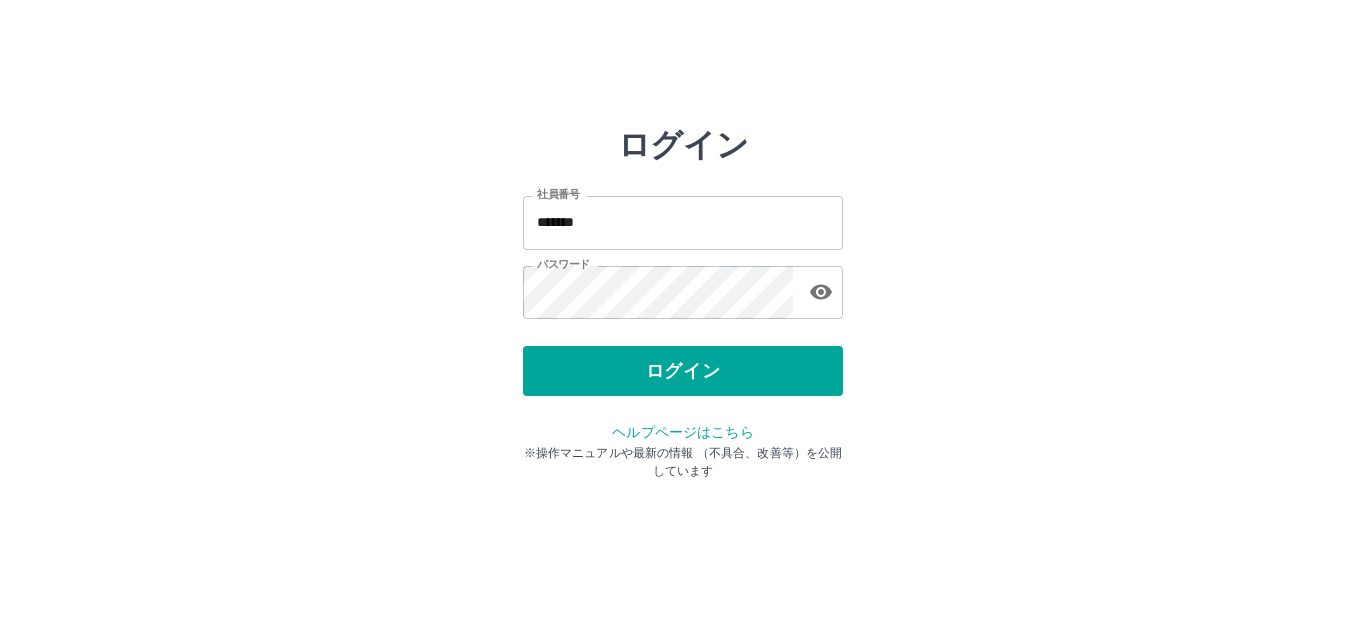 click on "ログイン" at bounding box center [683, 371] 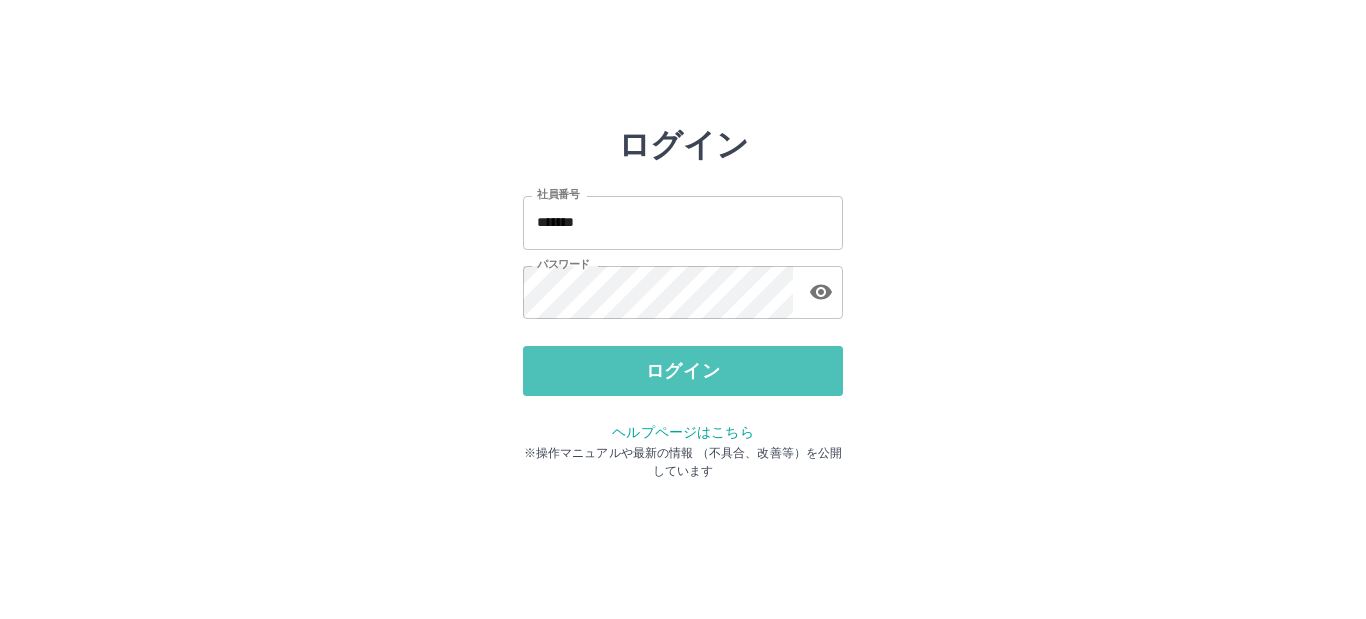 click on "ログイン" at bounding box center (683, 371) 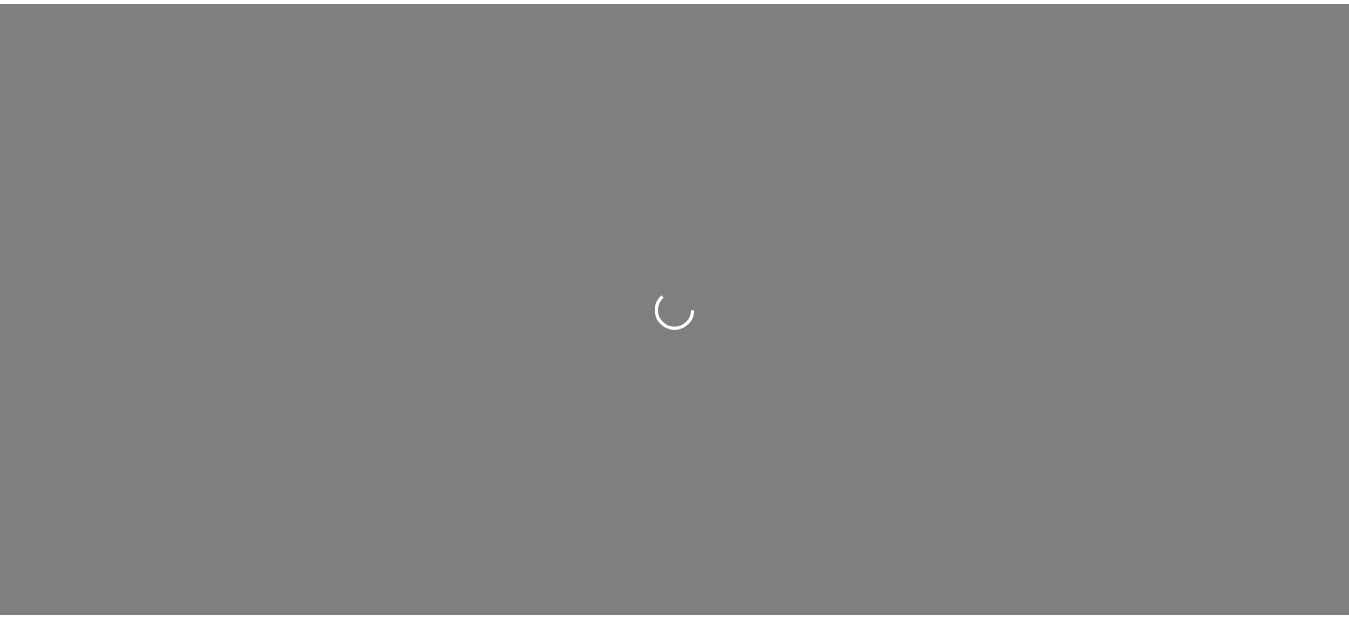 scroll, scrollTop: 0, scrollLeft: 0, axis: both 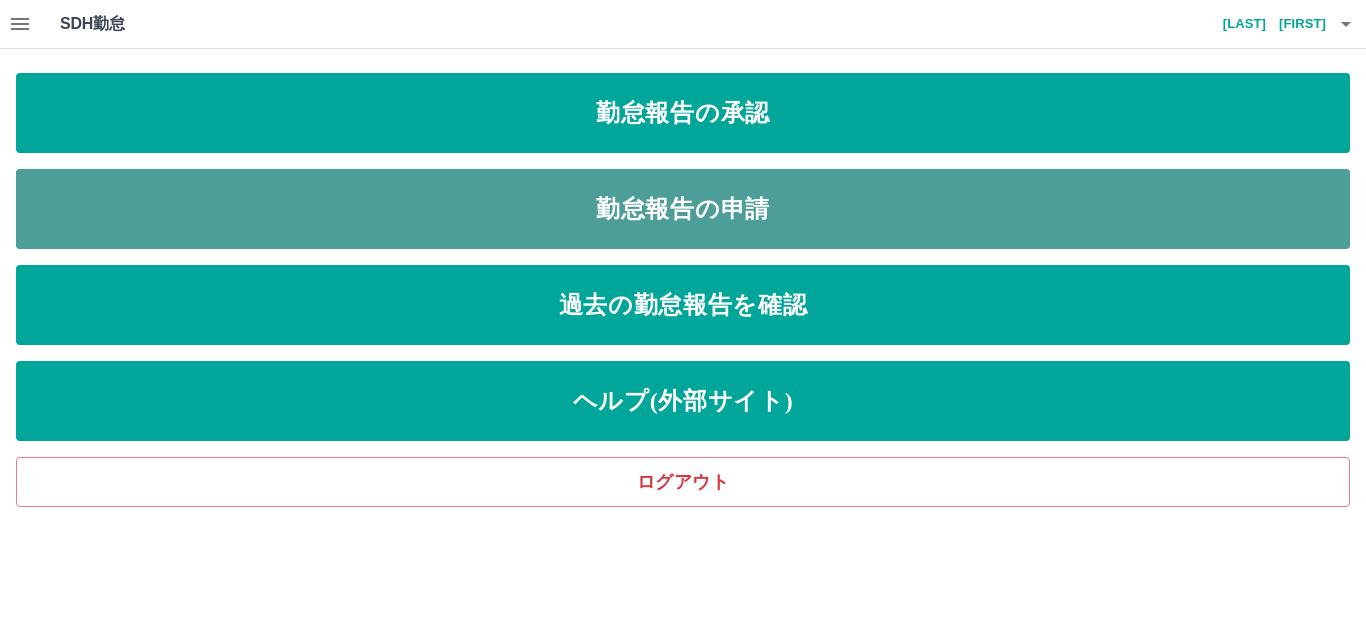 click on "勤怠報告の申請" at bounding box center (683, 209) 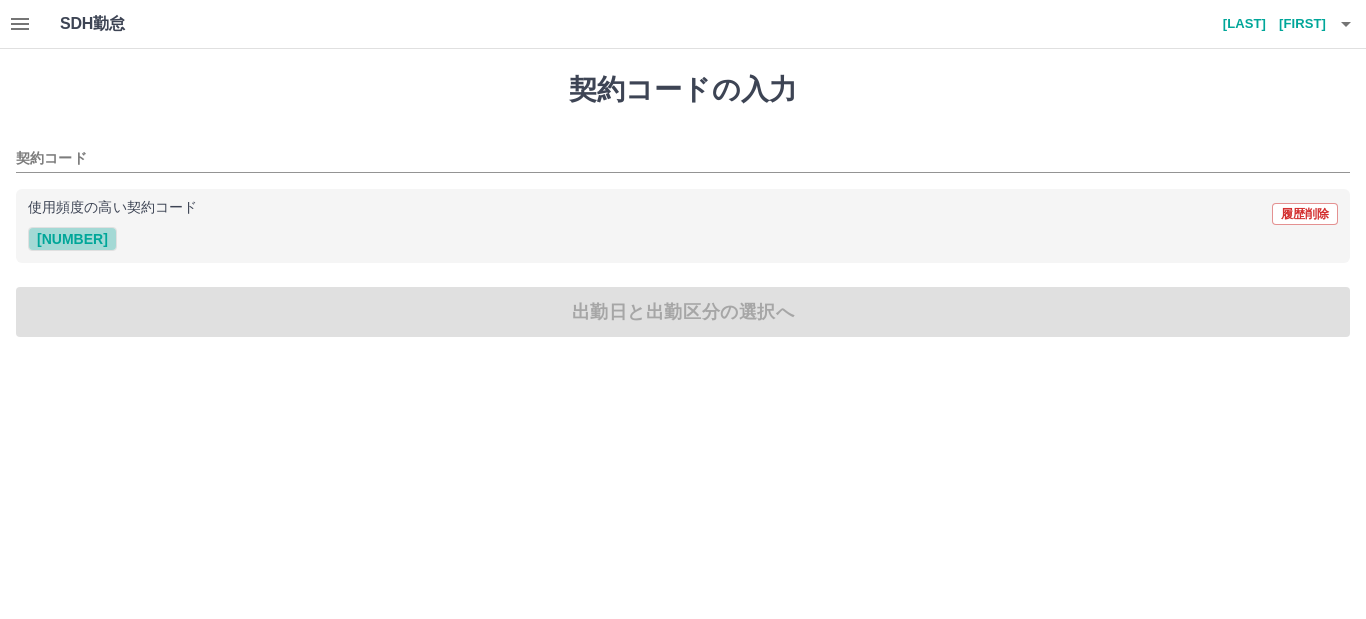 click on "[PHONE]" at bounding box center [72, 239] 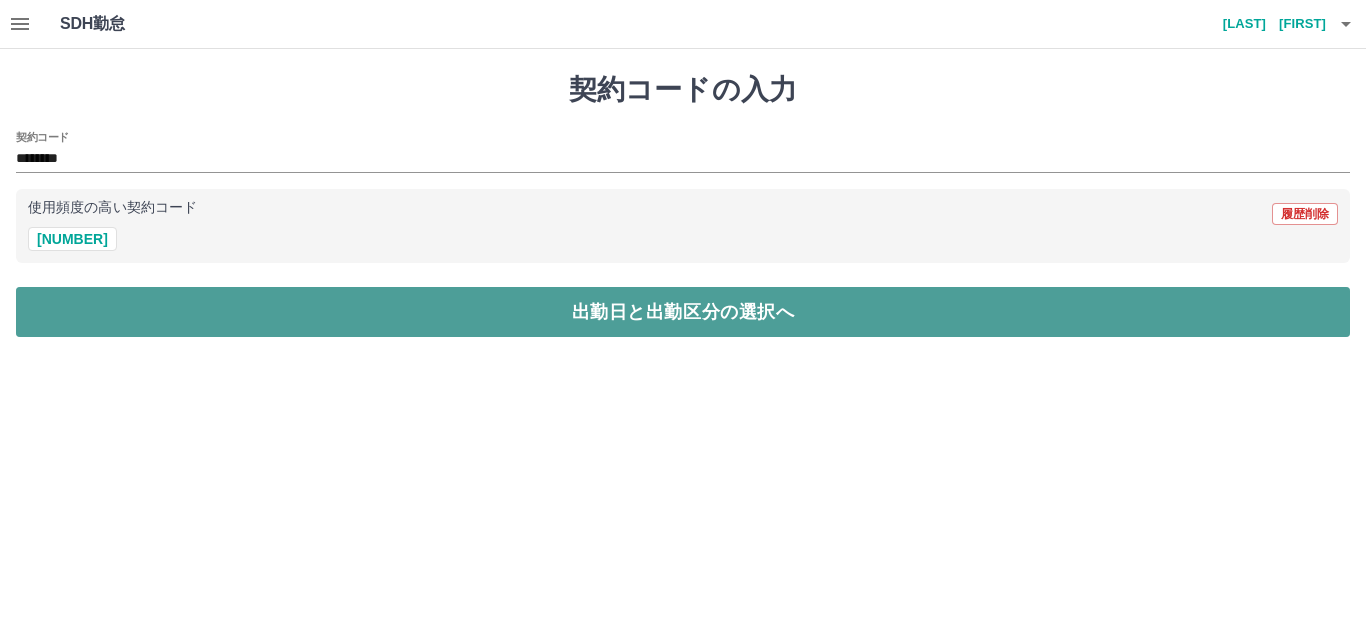 click on "出勤日と出勤区分の選択へ" at bounding box center [683, 312] 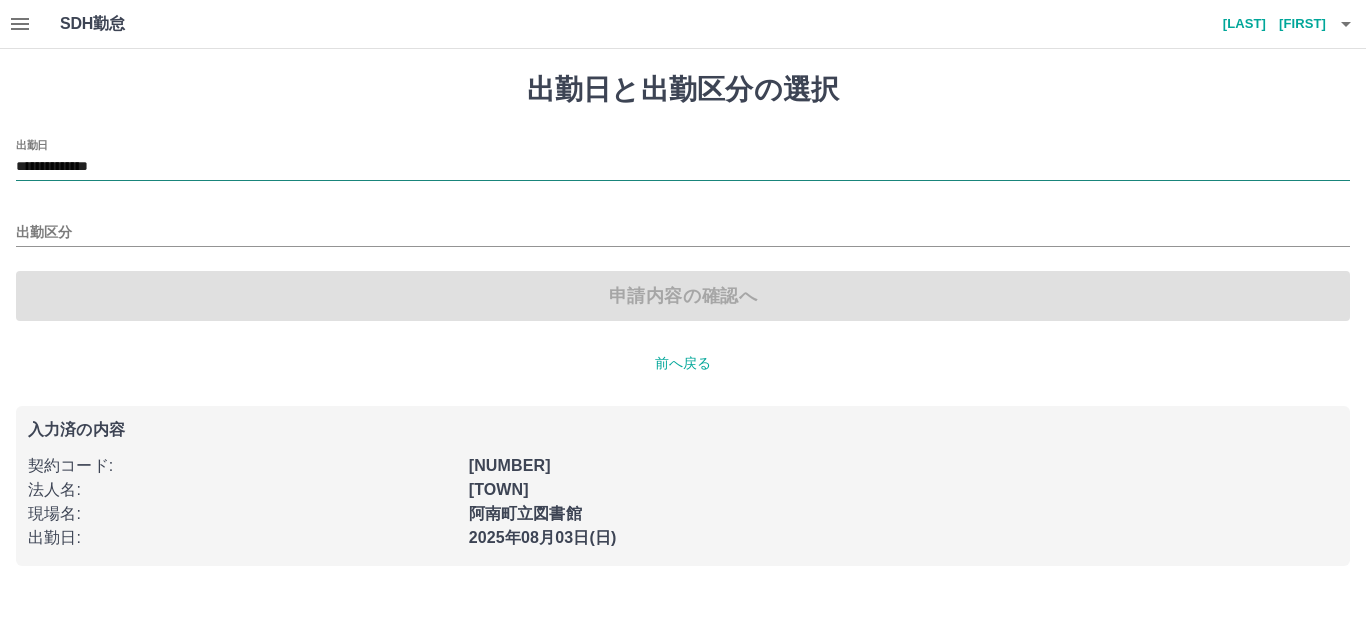 click on "**********" at bounding box center [683, 167] 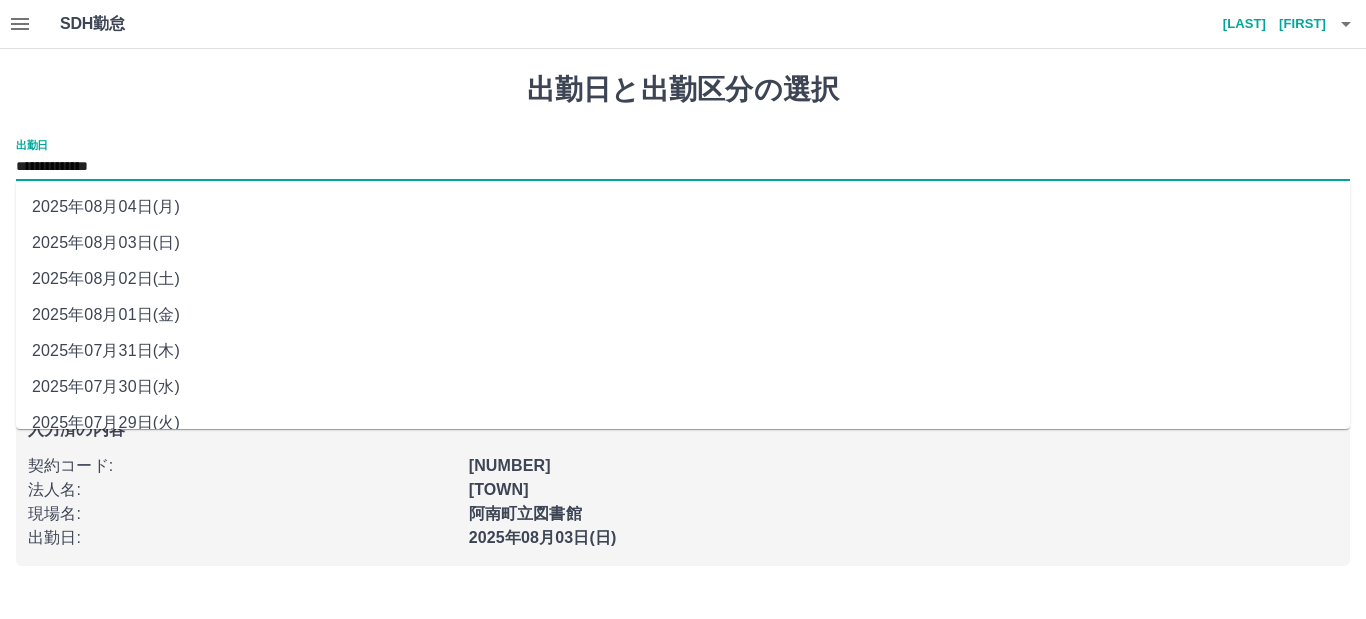click on "2025年08月02日(土)" at bounding box center (683, 279) 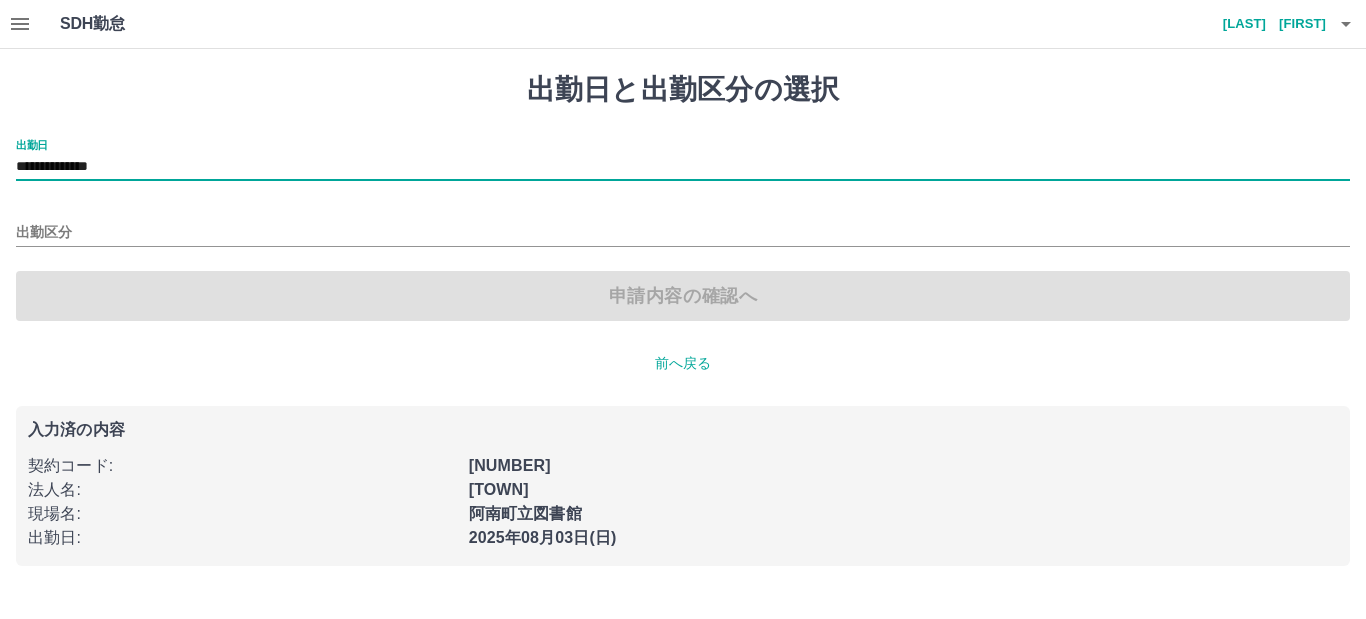 type on "**********" 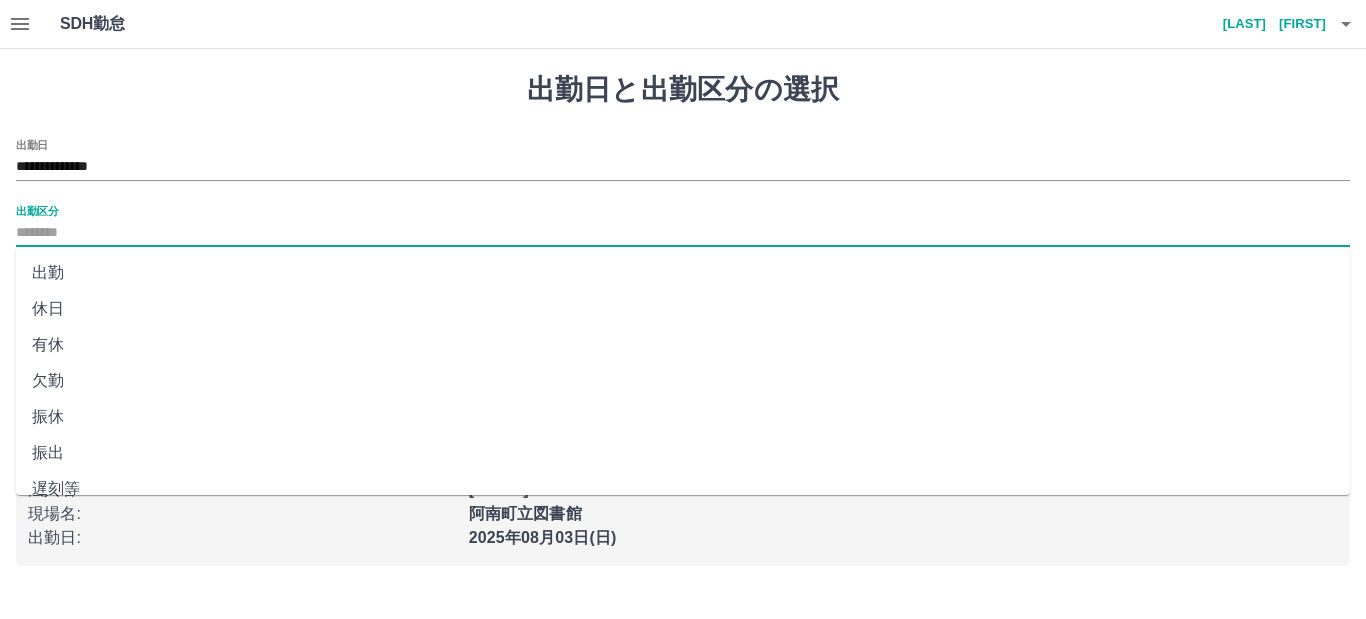 click on "出勤区分" at bounding box center [683, 233] 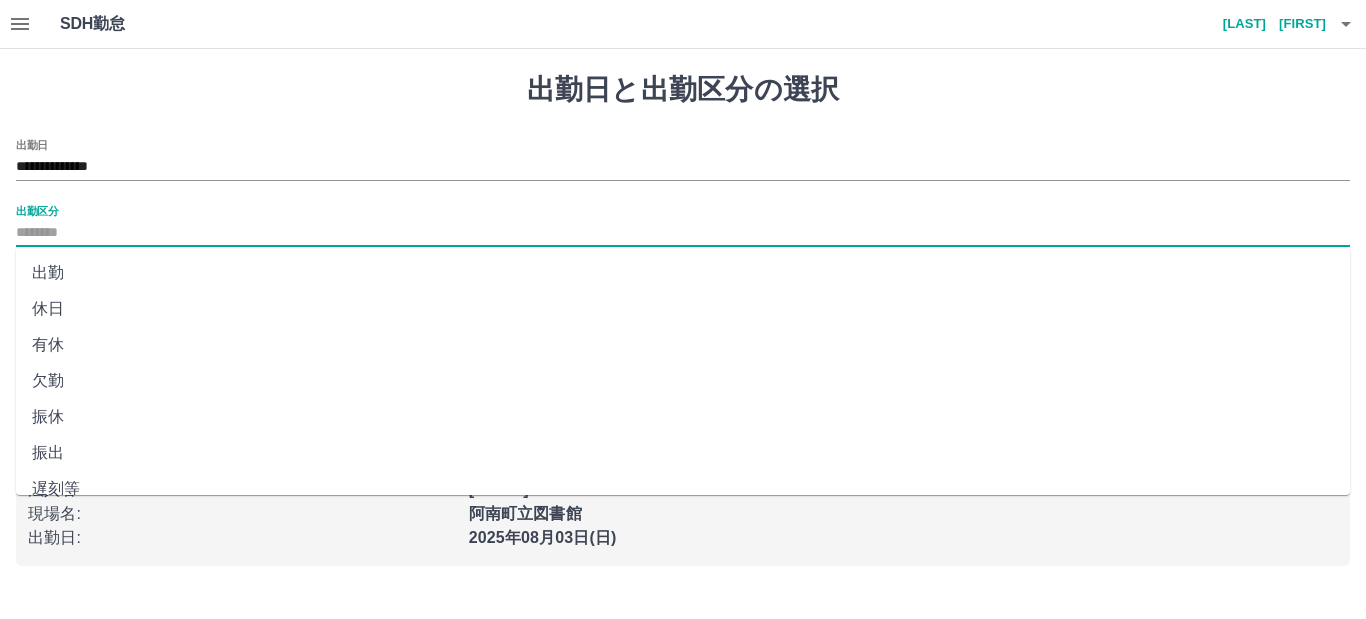 click on "出勤" at bounding box center (683, 273) 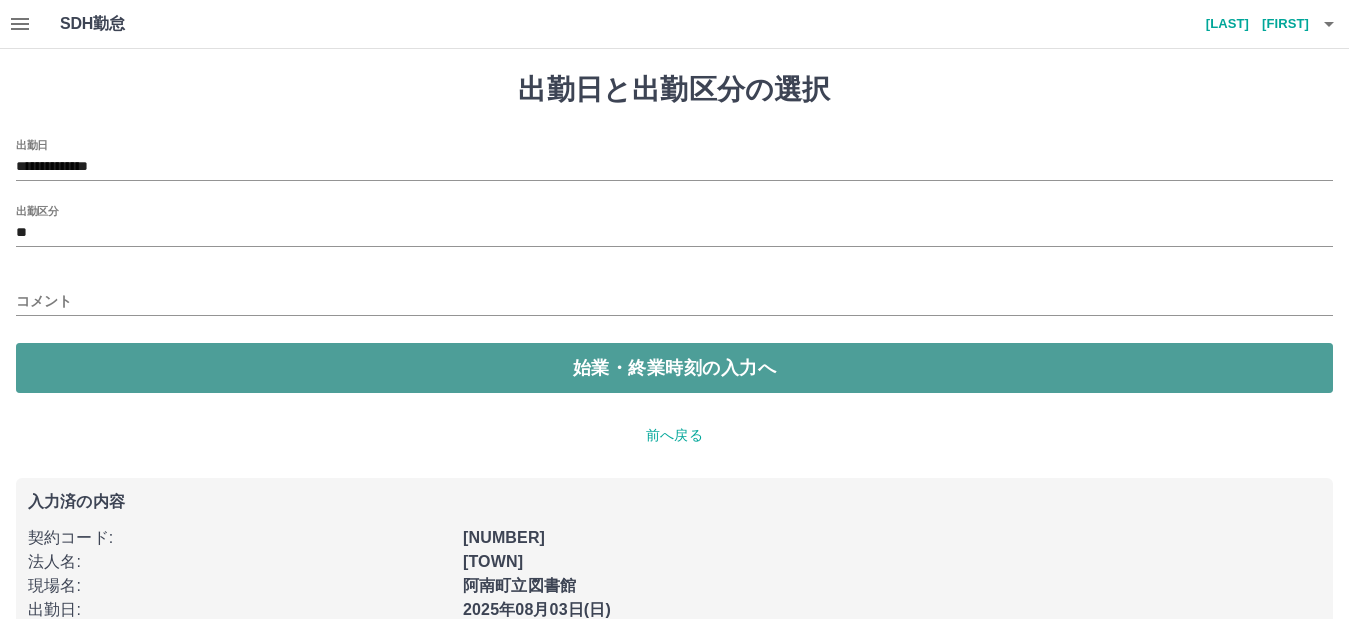 click on "始業・終業時刻の入力へ" at bounding box center [674, 368] 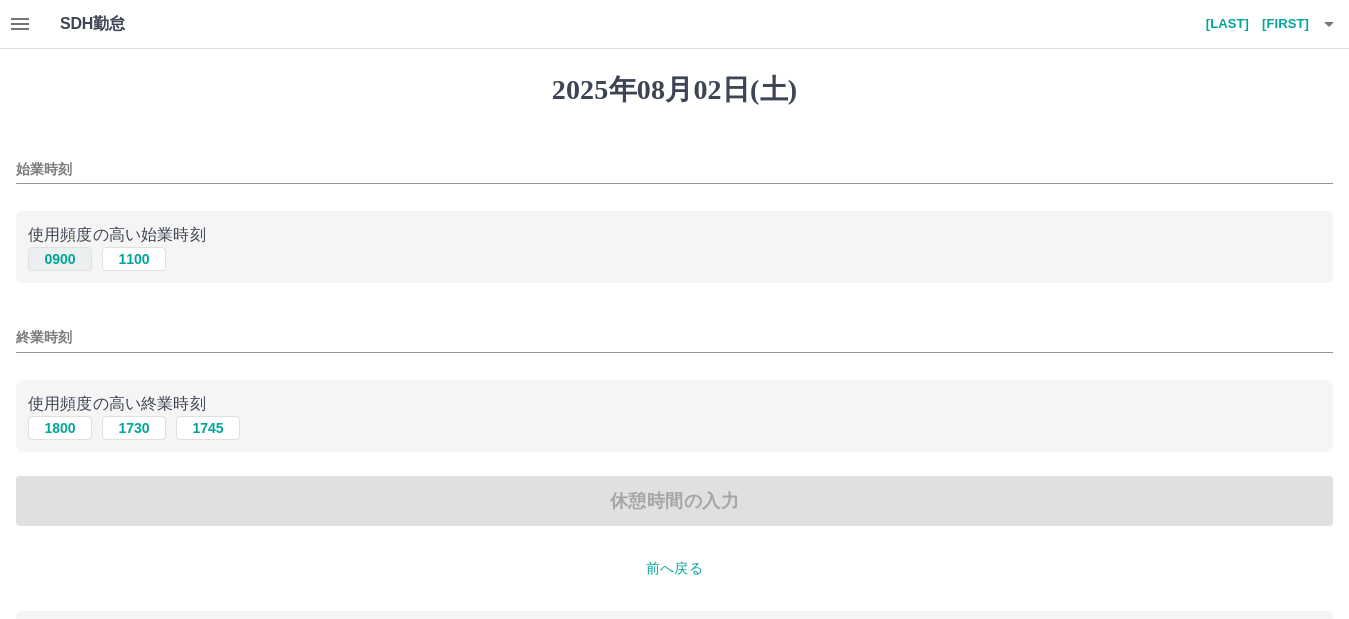 click on "0900" at bounding box center [60, 259] 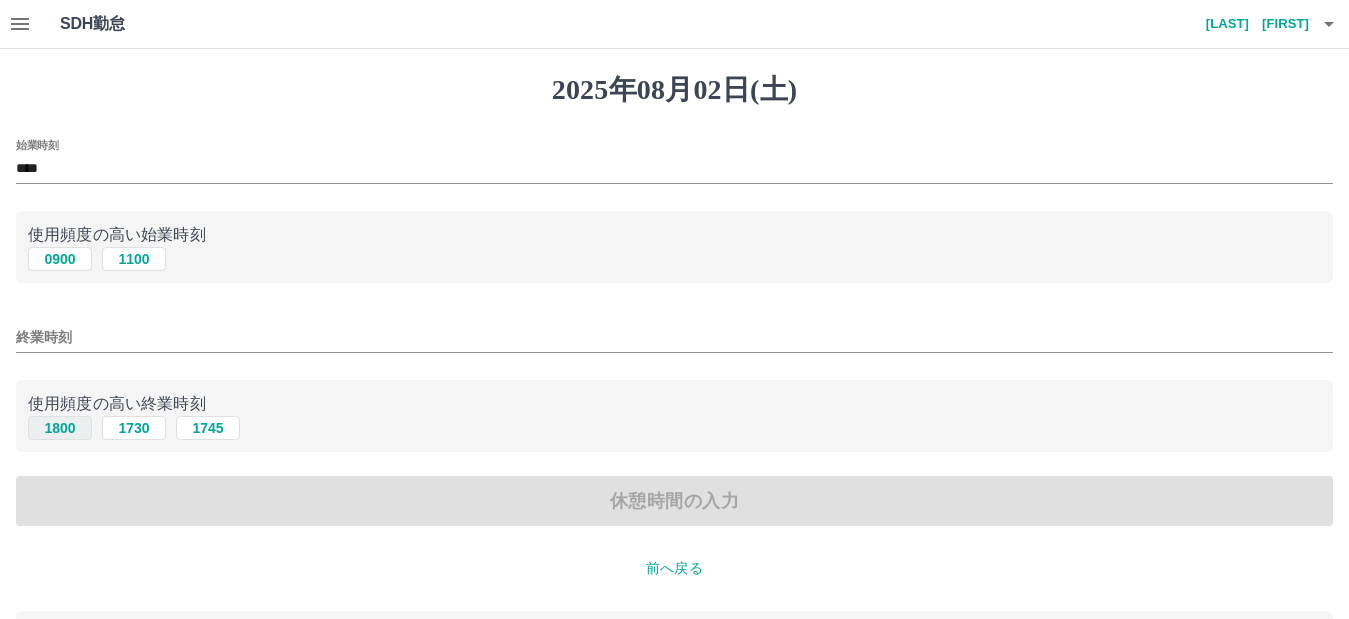 click on "1800" at bounding box center [60, 428] 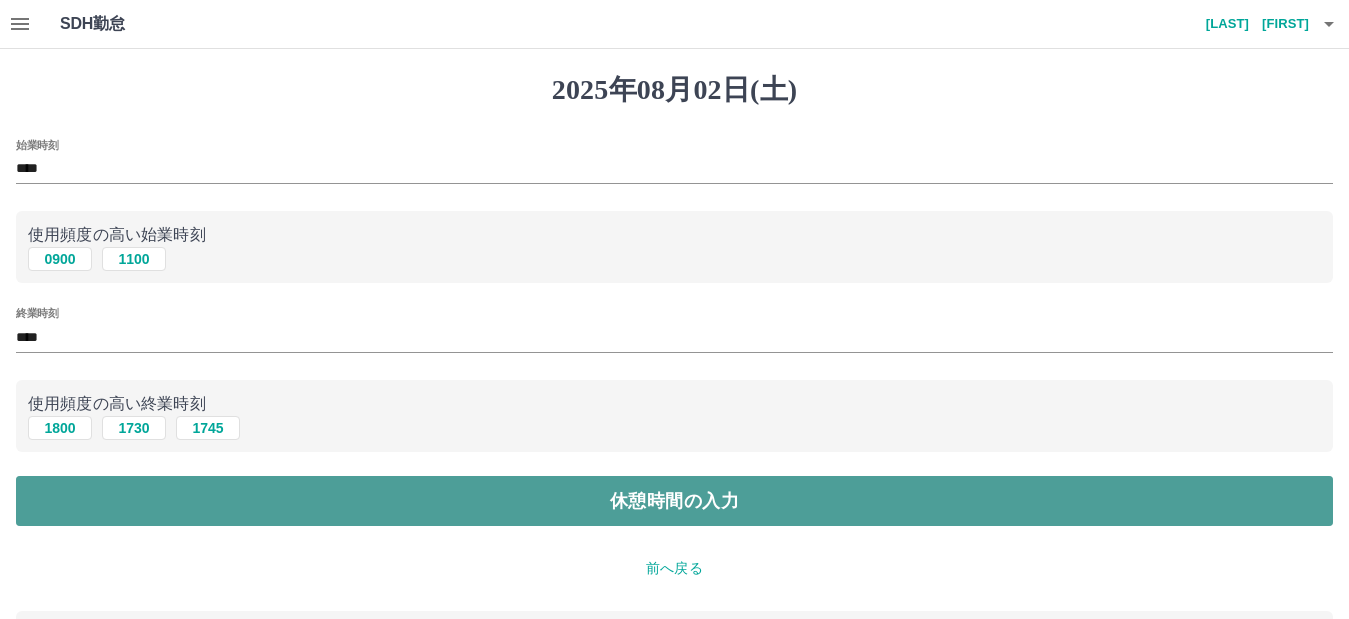 click on "休憩時間の入力" at bounding box center (674, 501) 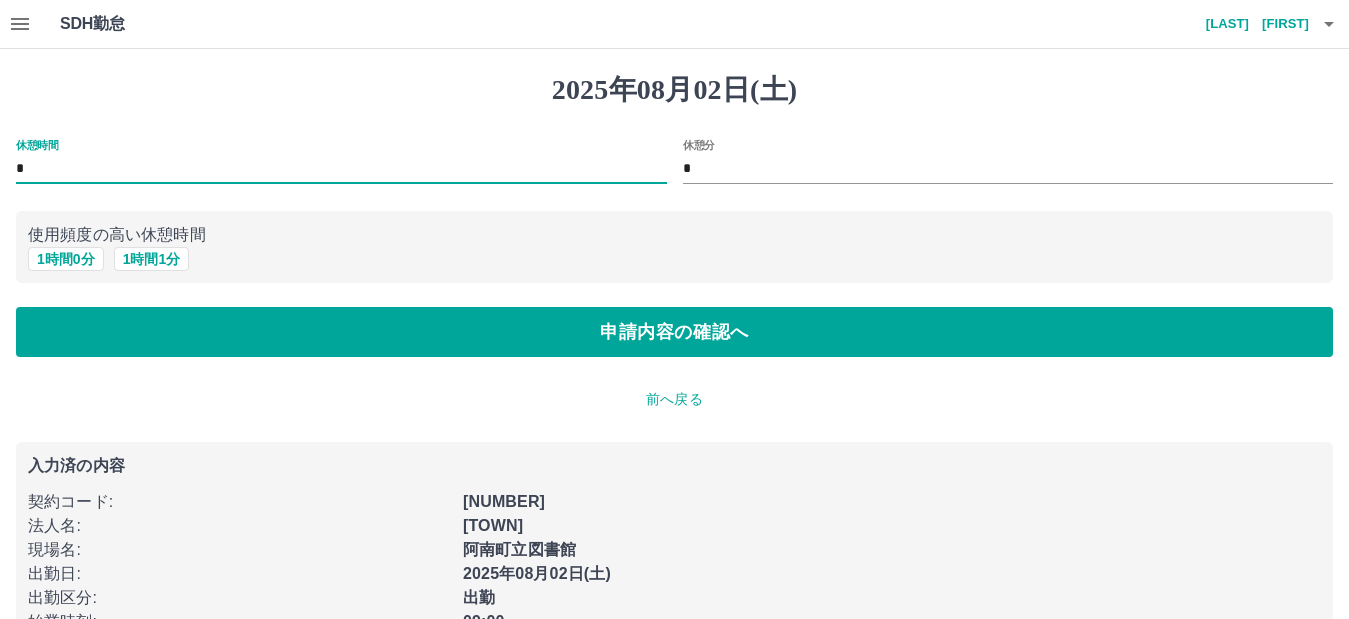 click on "*" at bounding box center (341, 169) 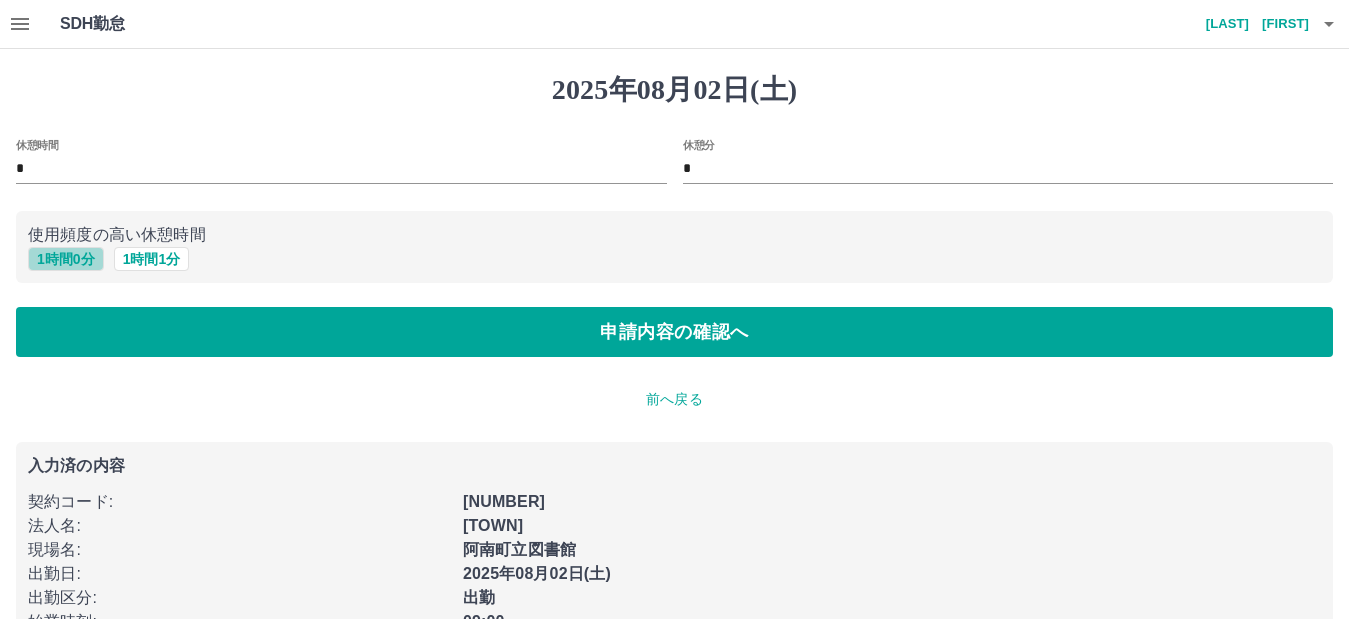 click on "1 時間 0 分" at bounding box center [66, 259] 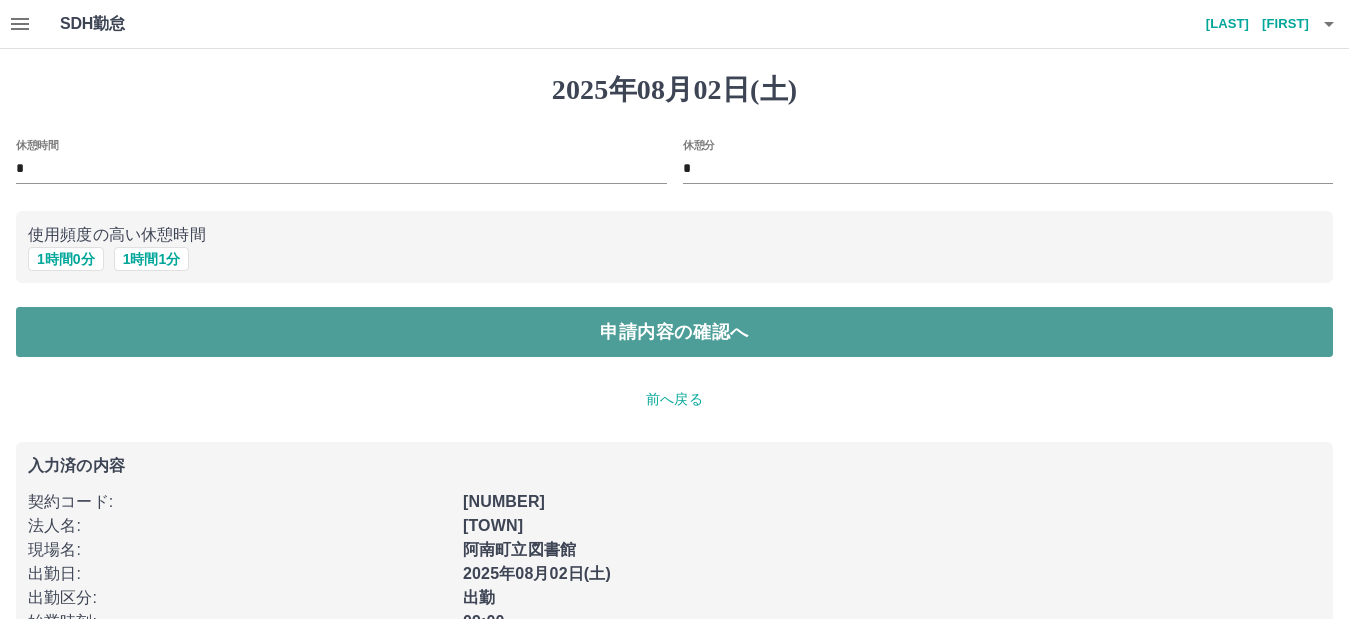 click on "申請内容の確認へ" at bounding box center (674, 332) 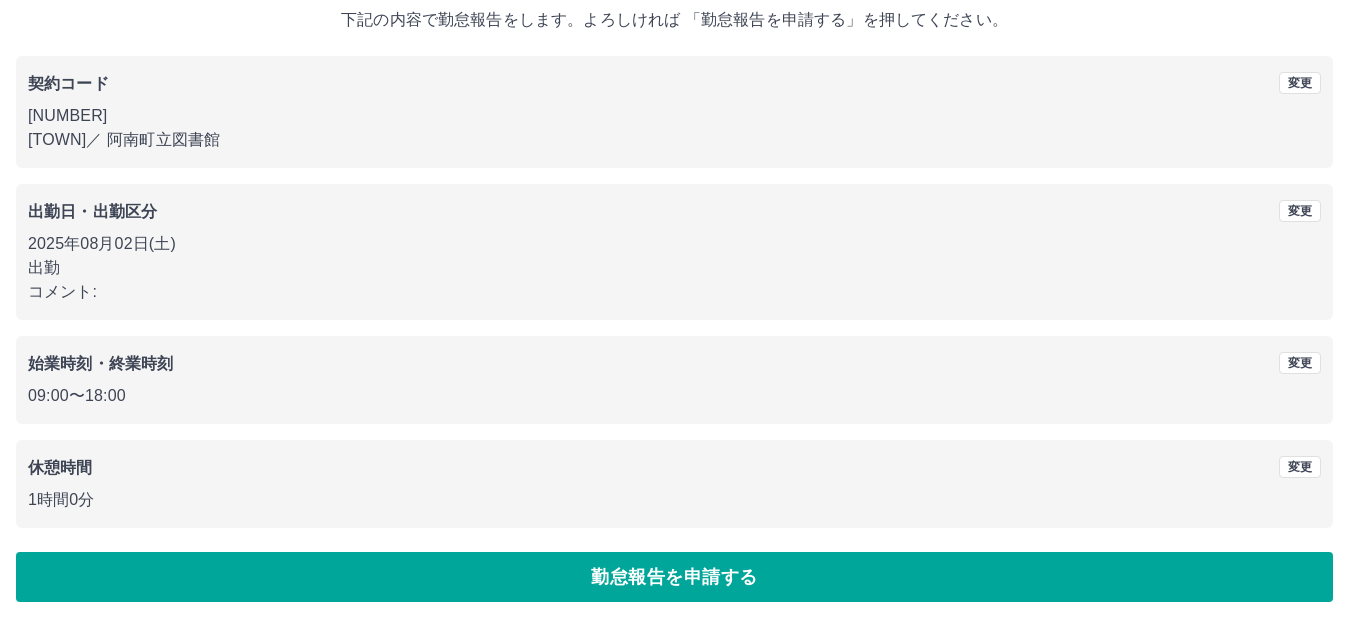 scroll, scrollTop: 130, scrollLeft: 0, axis: vertical 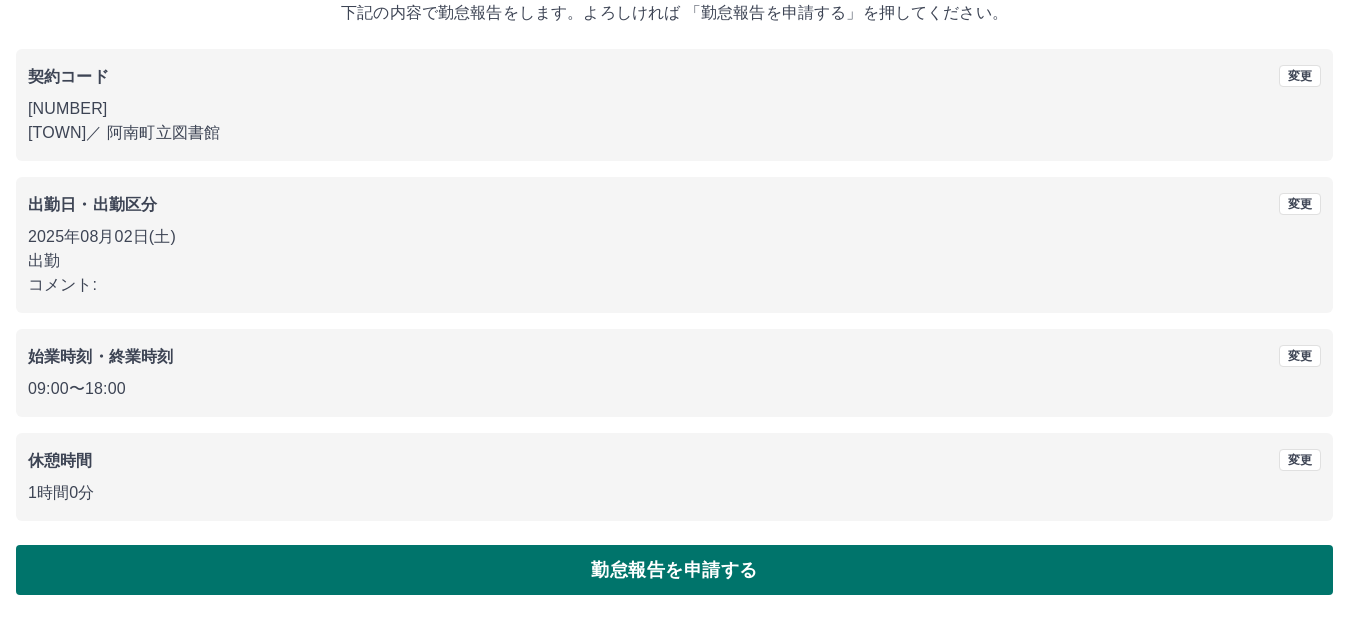 click on "勤怠報告を申請する" at bounding box center [674, 570] 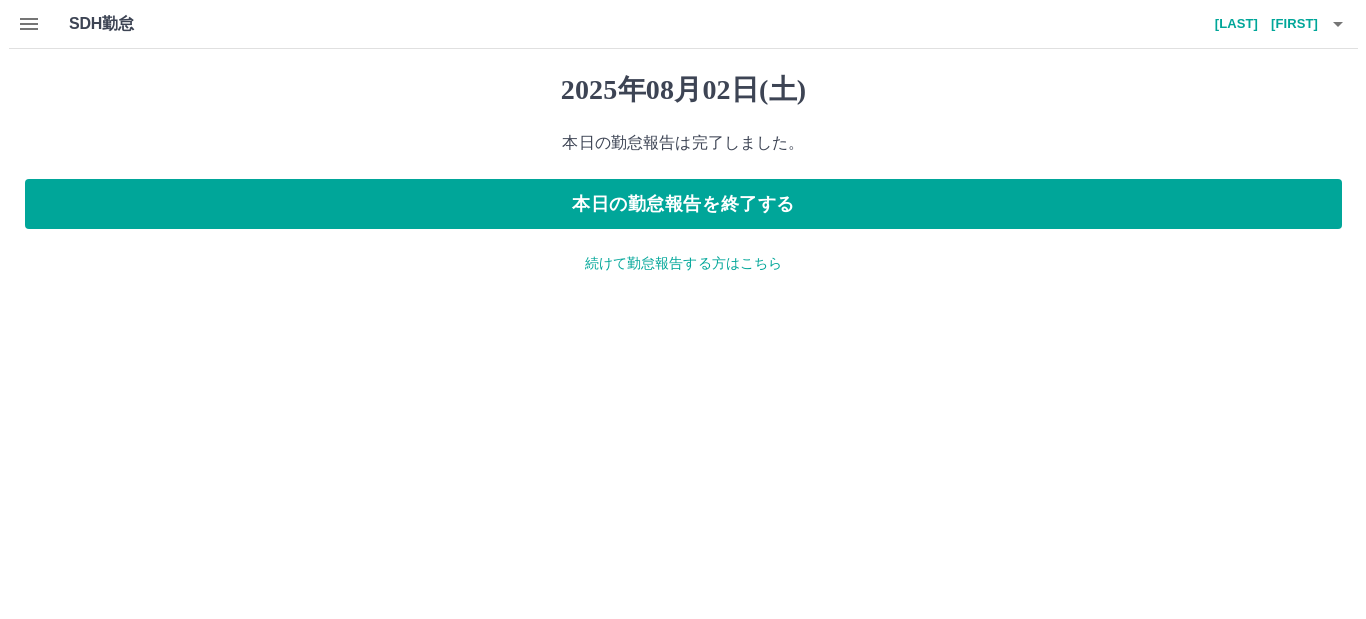 scroll, scrollTop: 0, scrollLeft: 0, axis: both 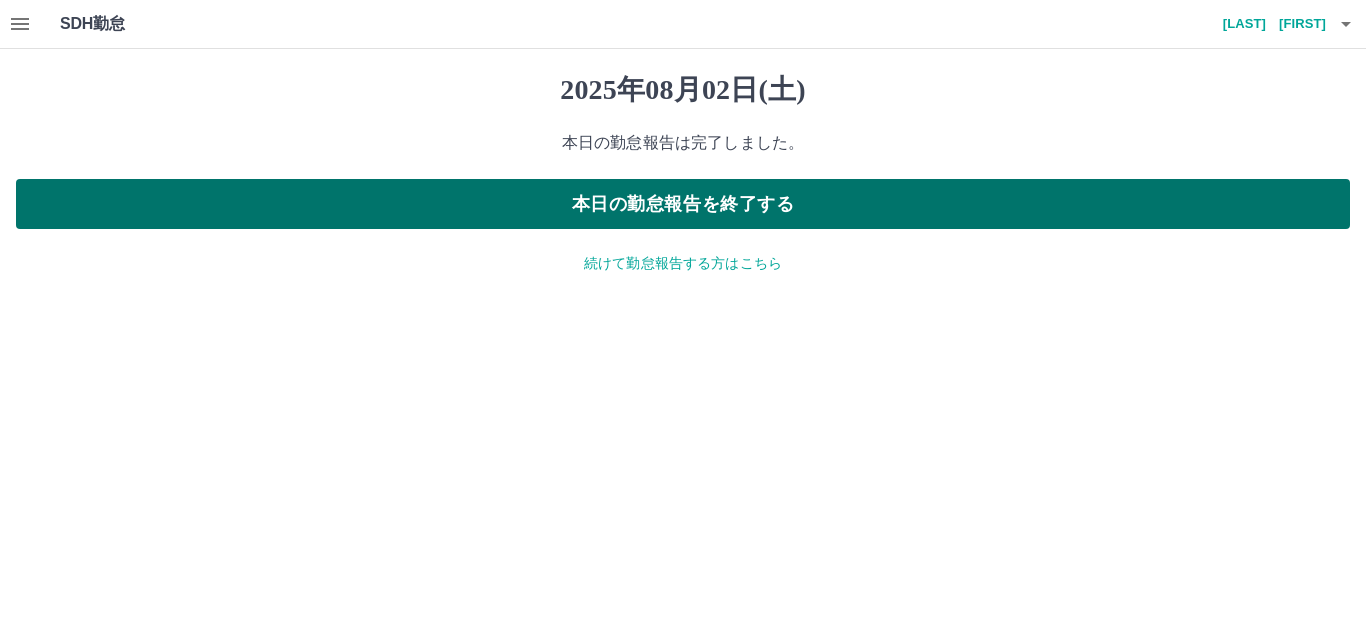 click on "本日の勤怠報告を終了する" at bounding box center (683, 204) 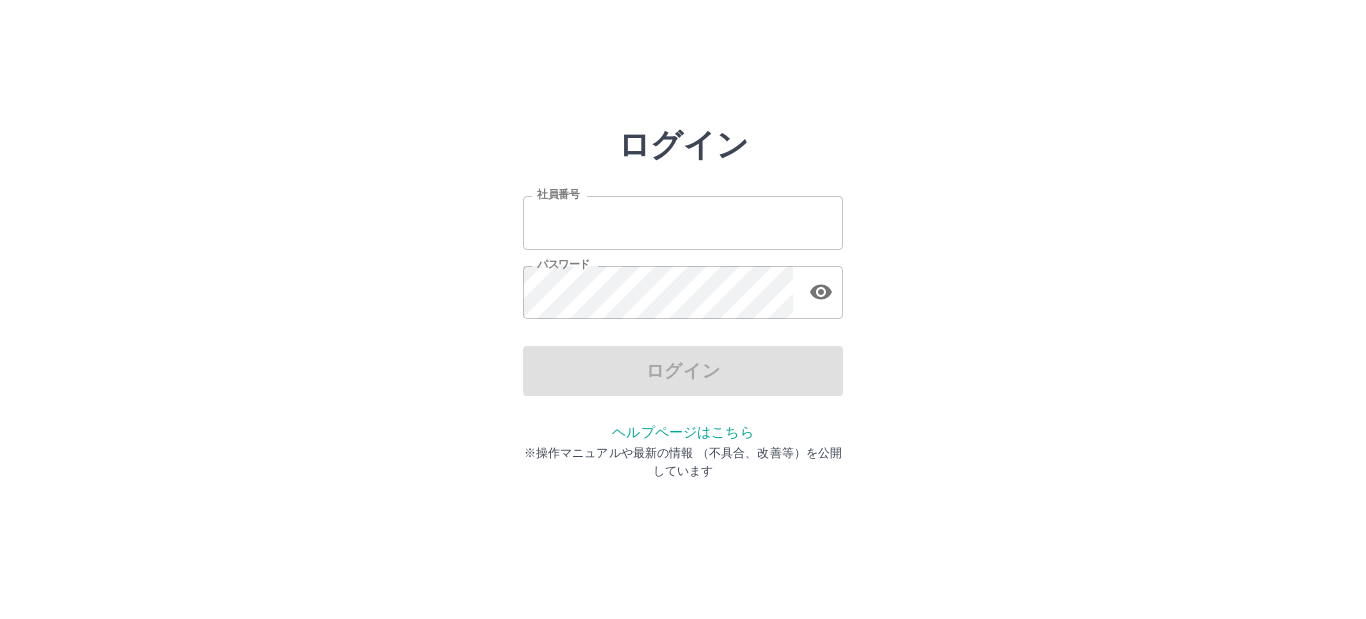scroll, scrollTop: 0, scrollLeft: 0, axis: both 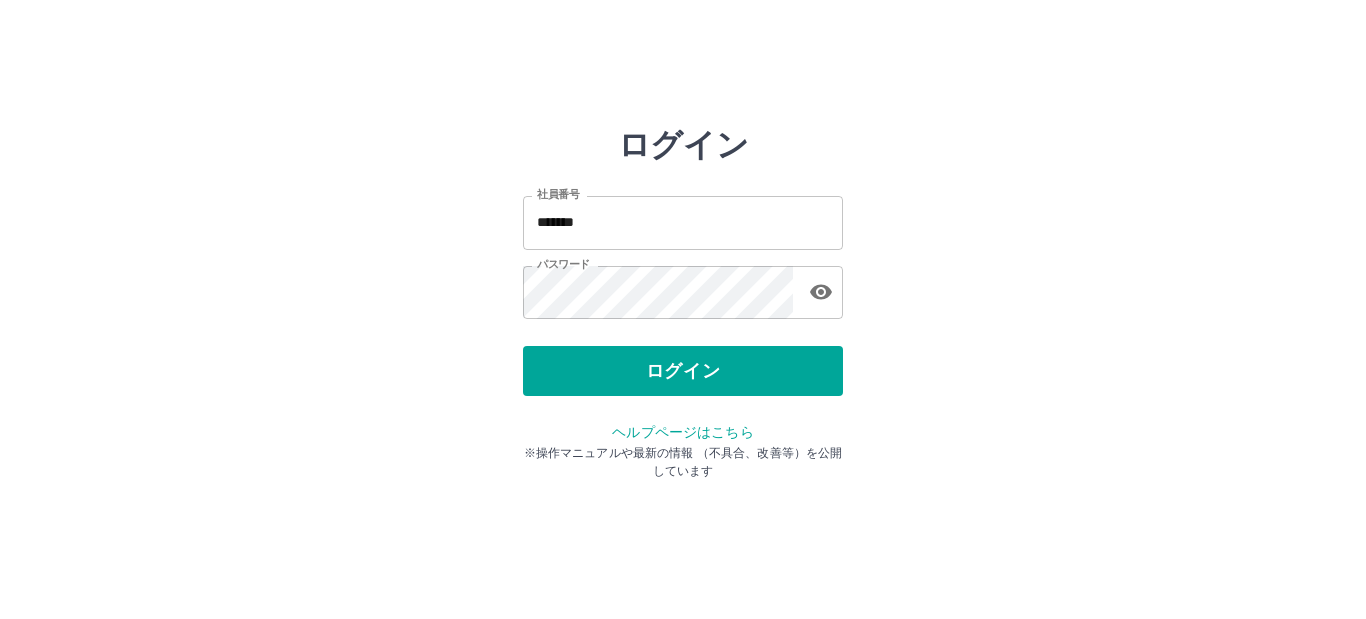 click on "ログイン" at bounding box center (683, 371) 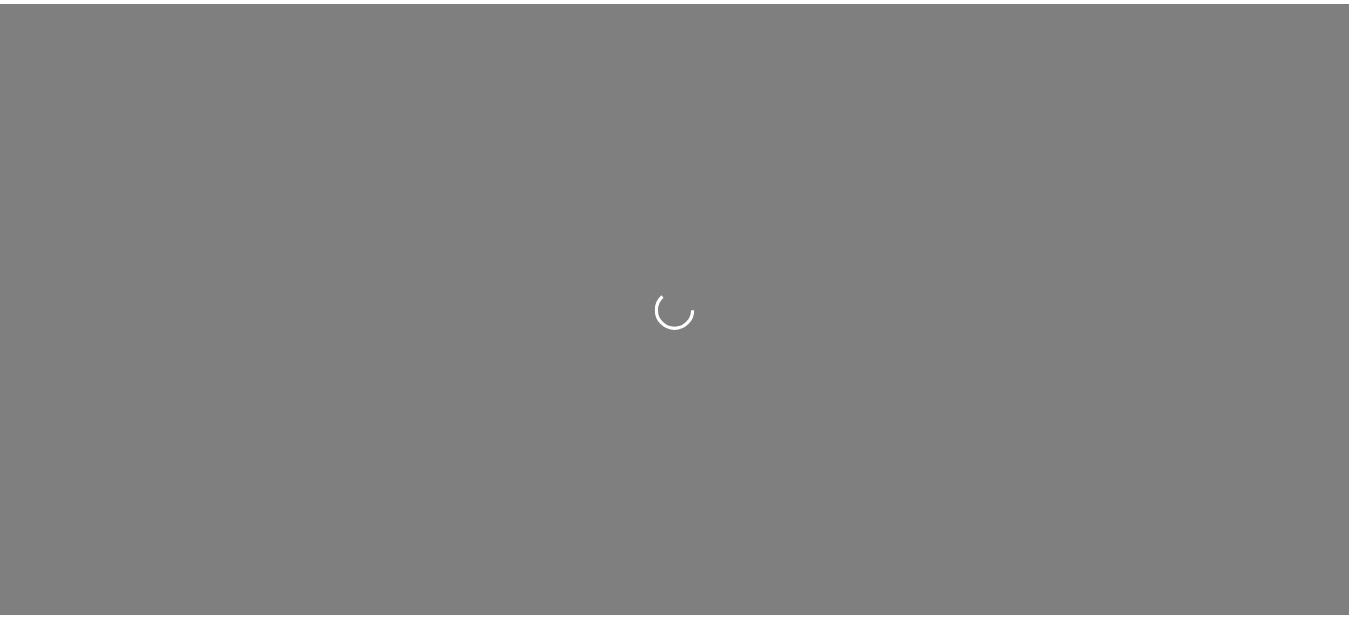 scroll, scrollTop: 0, scrollLeft: 0, axis: both 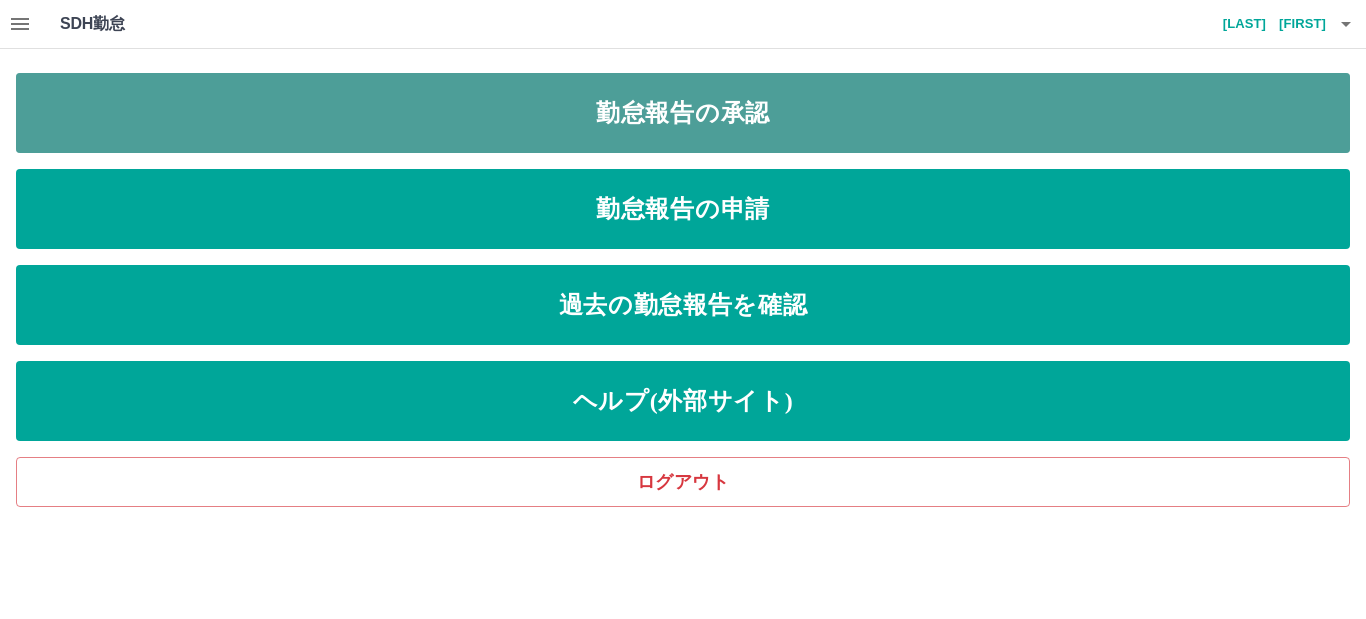 click on "勤怠報告の承認" at bounding box center (683, 113) 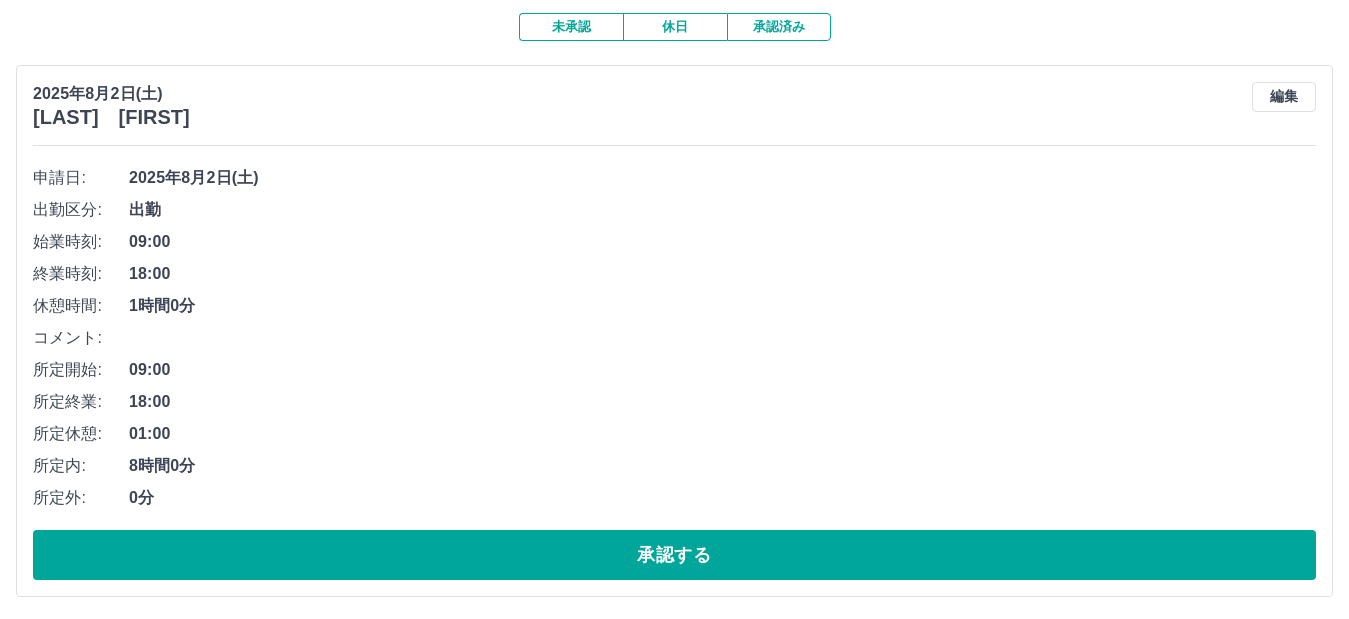 scroll, scrollTop: 200, scrollLeft: 0, axis: vertical 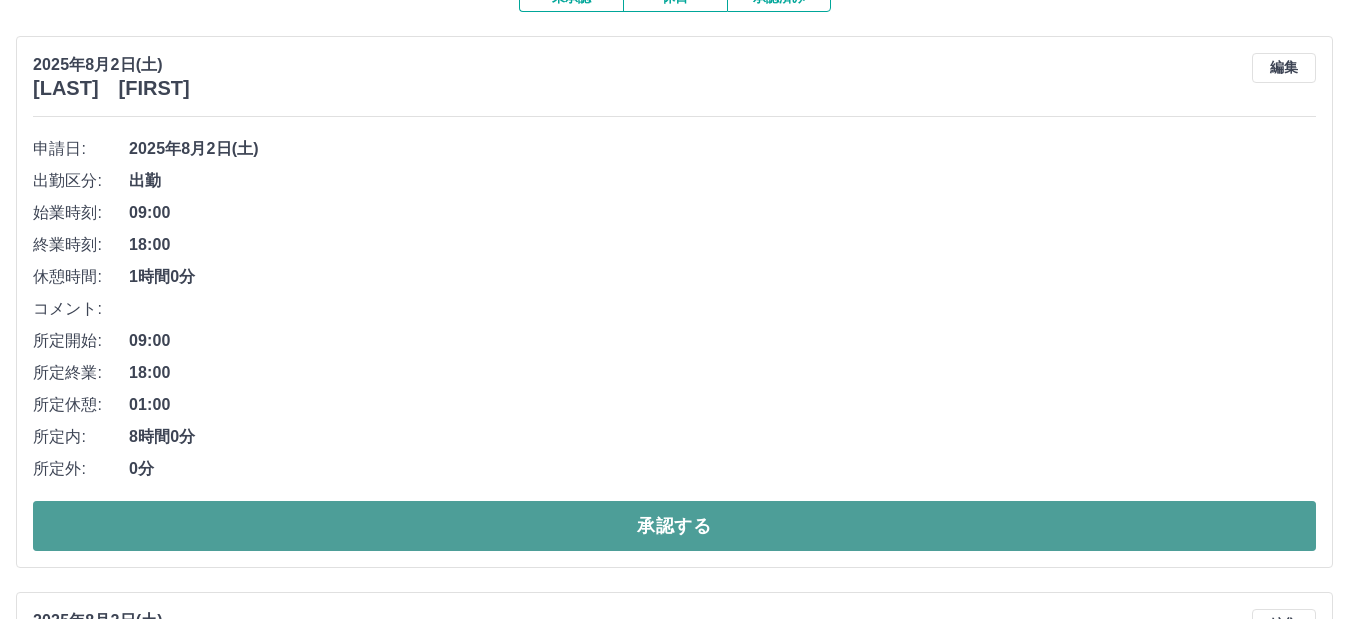 click on "承認する" at bounding box center [674, 526] 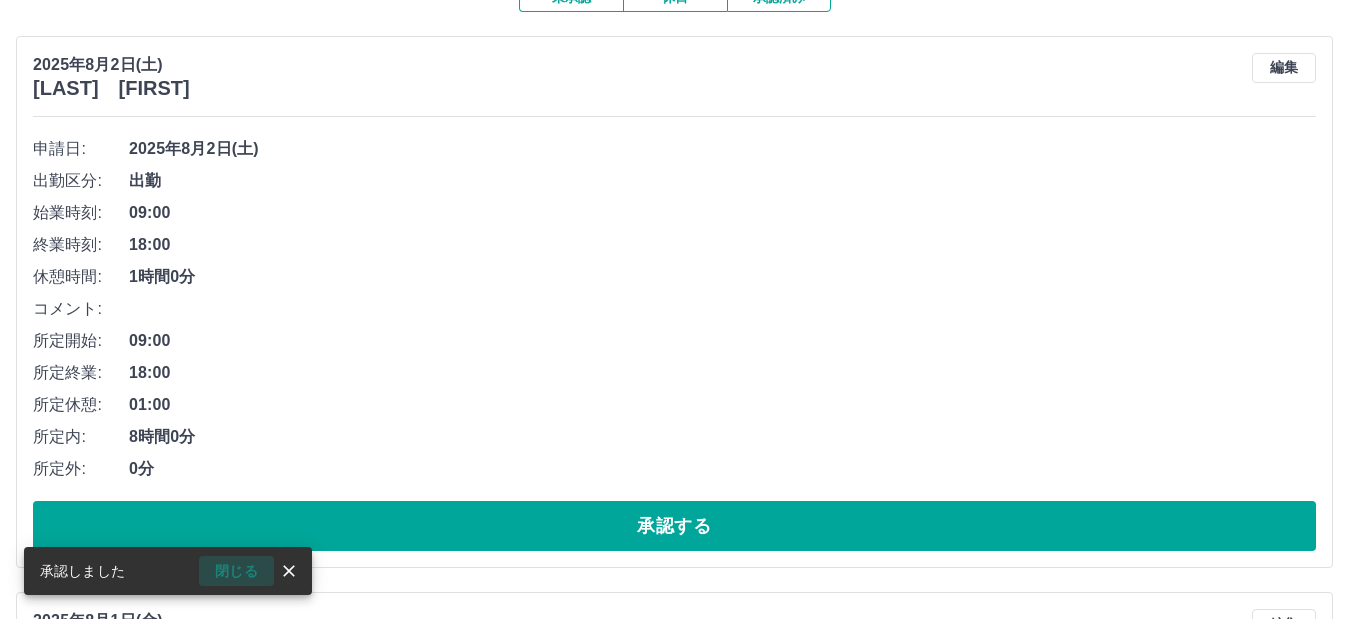 click on "閉じる" at bounding box center (236, 571) 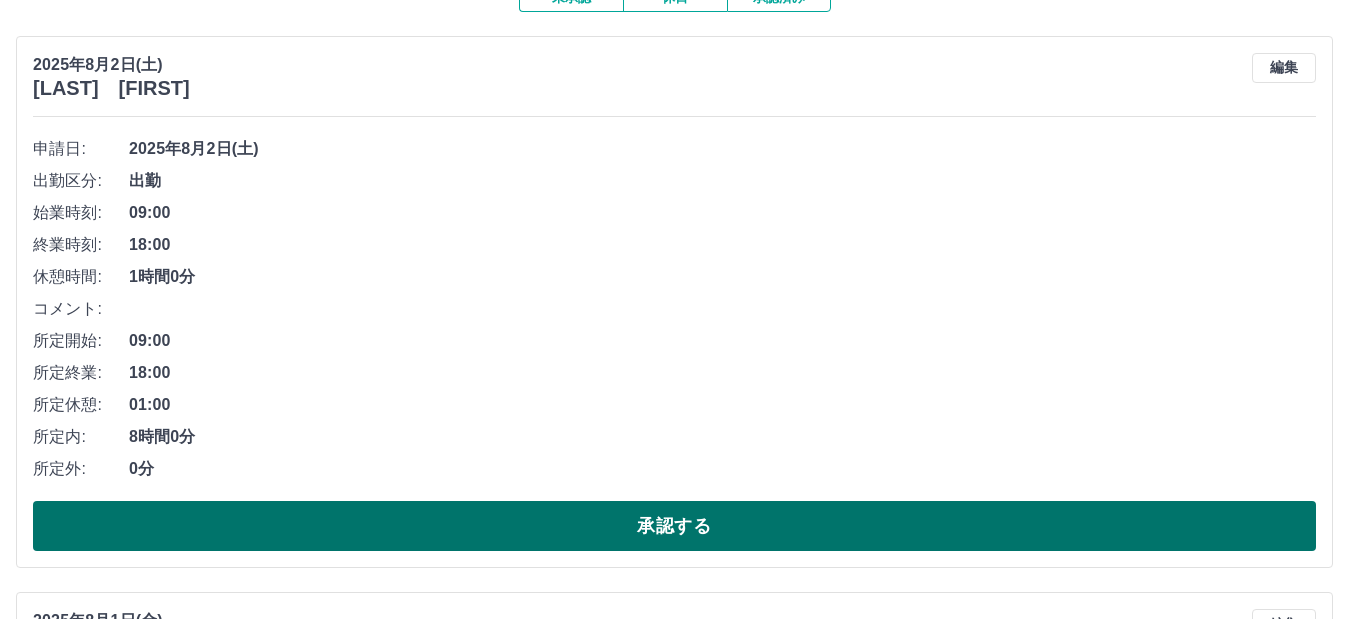 click on "承認する" at bounding box center [674, 526] 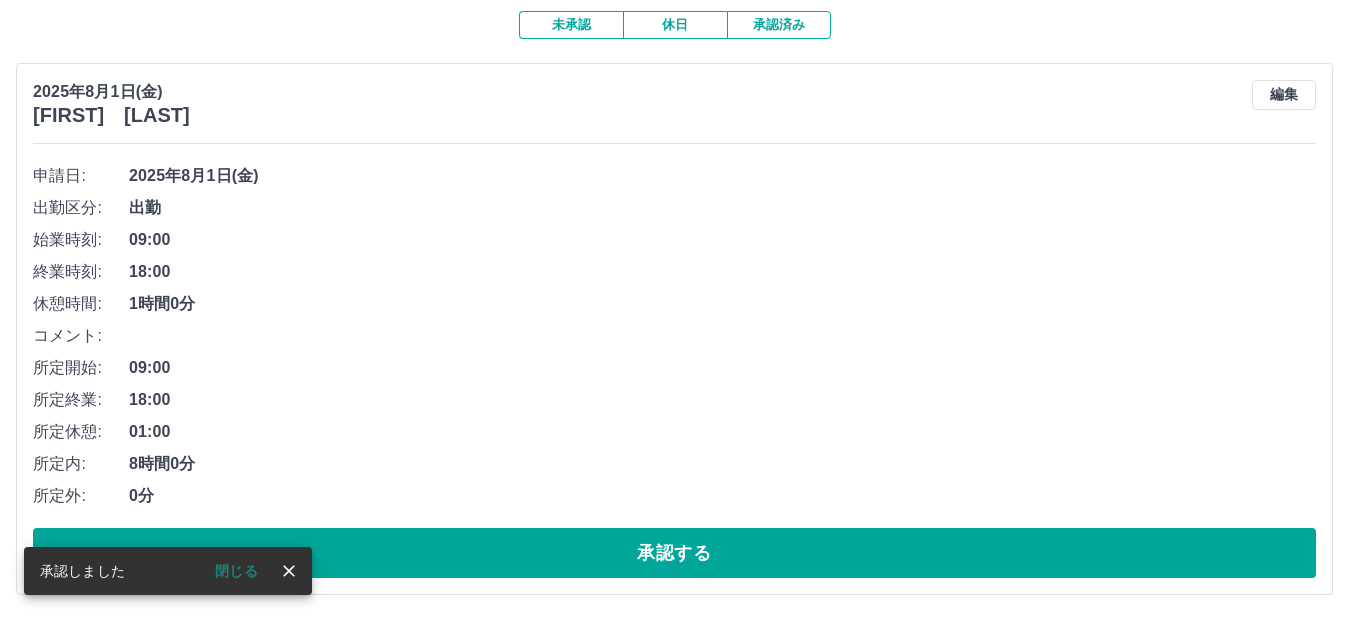 scroll, scrollTop: 175, scrollLeft: 0, axis: vertical 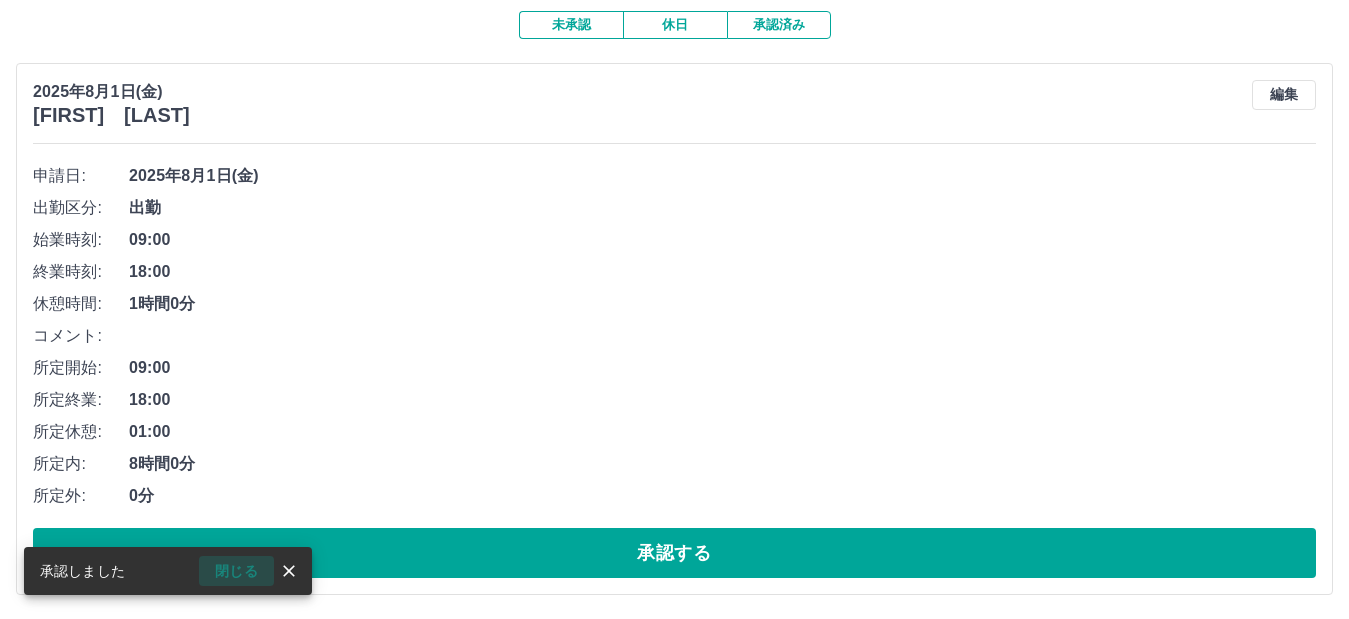 click on "閉じる" at bounding box center [236, 571] 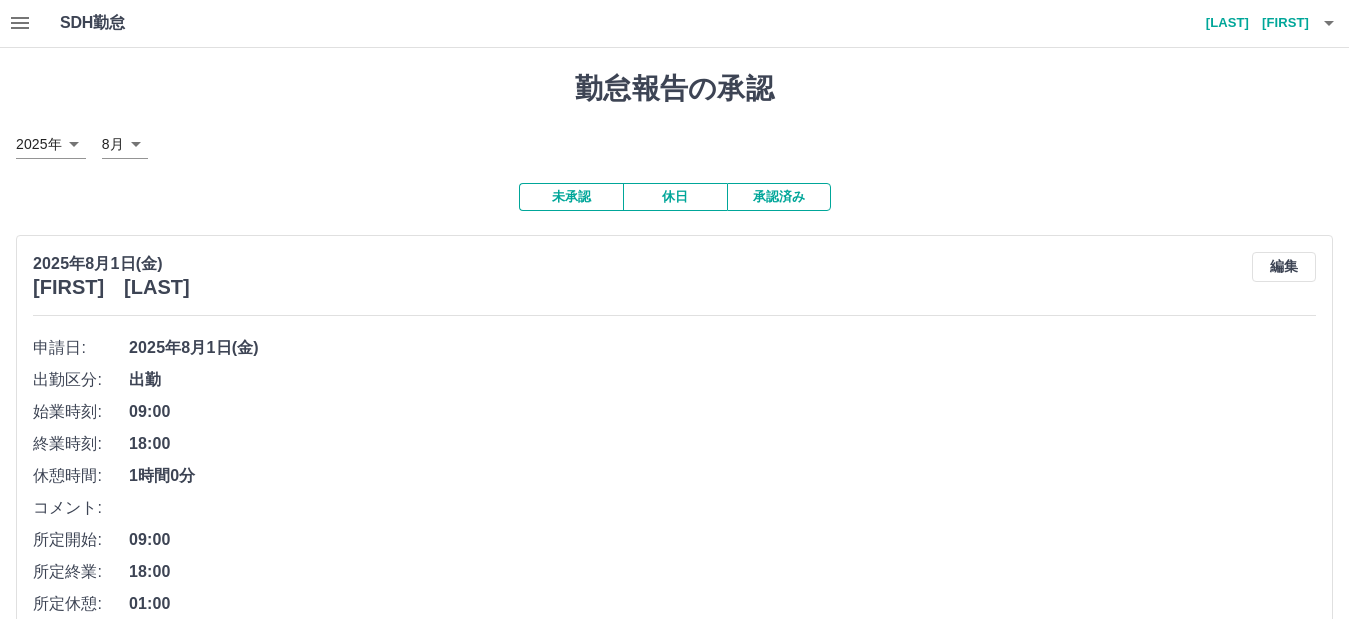 scroll, scrollTop: 0, scrollLeft: 0, axis: both 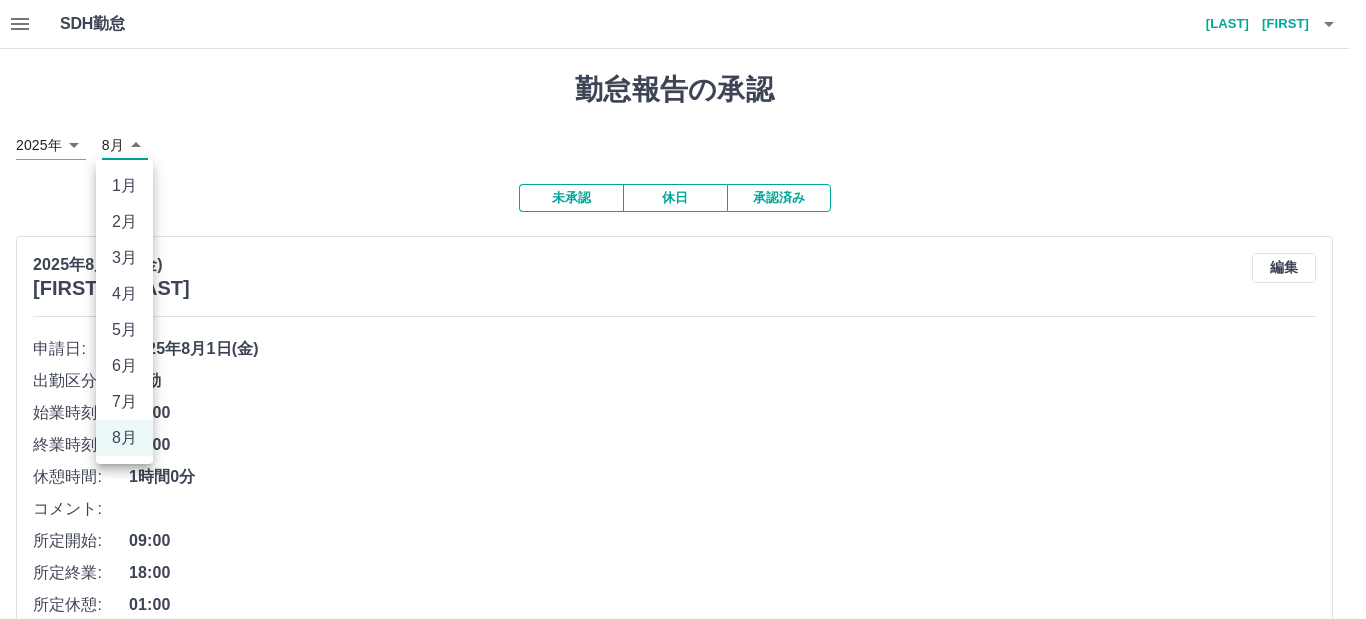 click on "SDH勤怠 石田　公男 勤怠報告の承認 2025年 **** 8月 * 未承認 休日 承認済み 2025年8月1日(金) 今村　紀子 編集 申請日: 2025年8月1日(金) 出勤区分: 出勤 始業時刻: 09:00 終業時刻: 18:00 休憩時間: 1時間0分 コメント: 所定開始: 09:00 所定終業: 18:00 所定休憩: 01:00 所定内: 8時間0分 所定外: 0分 承認する SDH勤怠 1月 2月 3月 4月 5月 6月 7月 8月" at bounding box center (683, 396) 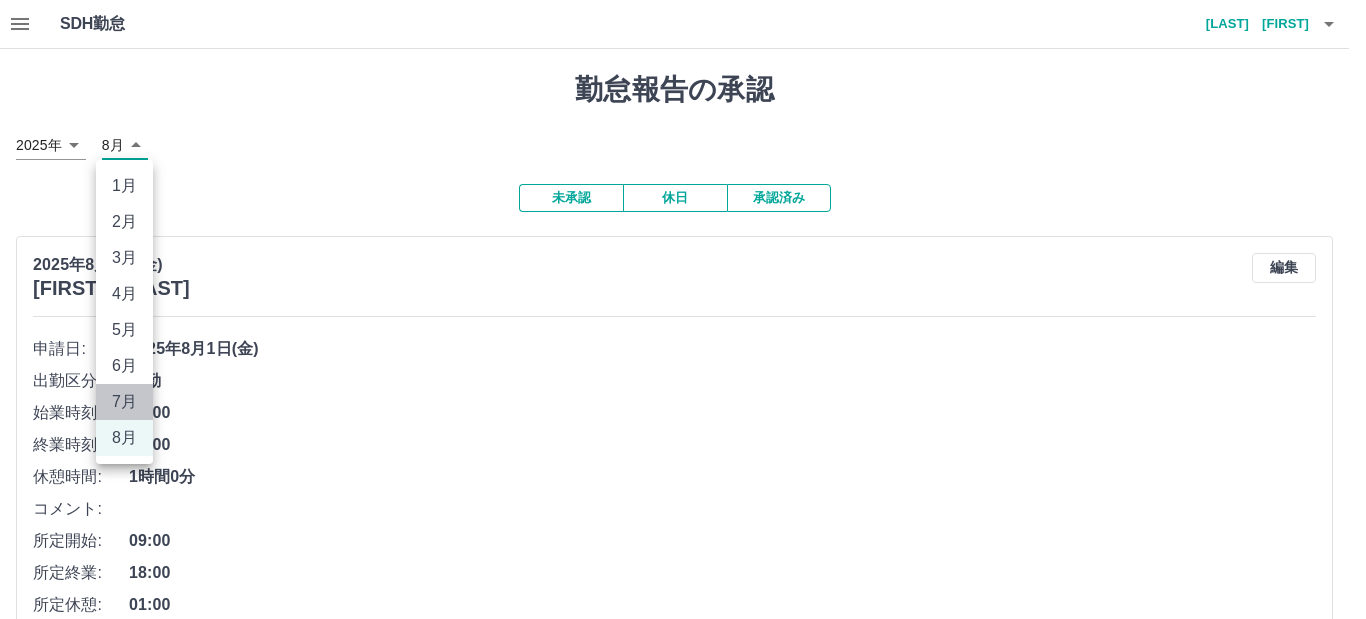 click on "7月" at bounding box center [124, 402] 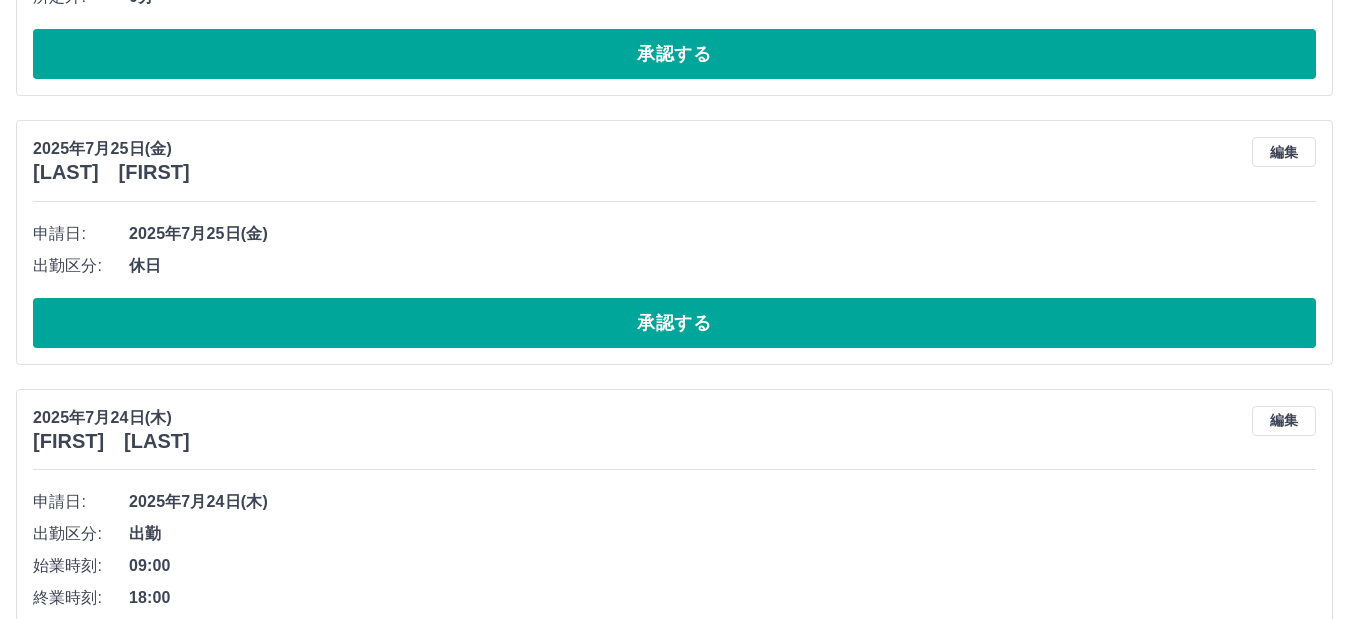 scroll, scrollTop: 2900, scrollLeft: 0, axis: vertical 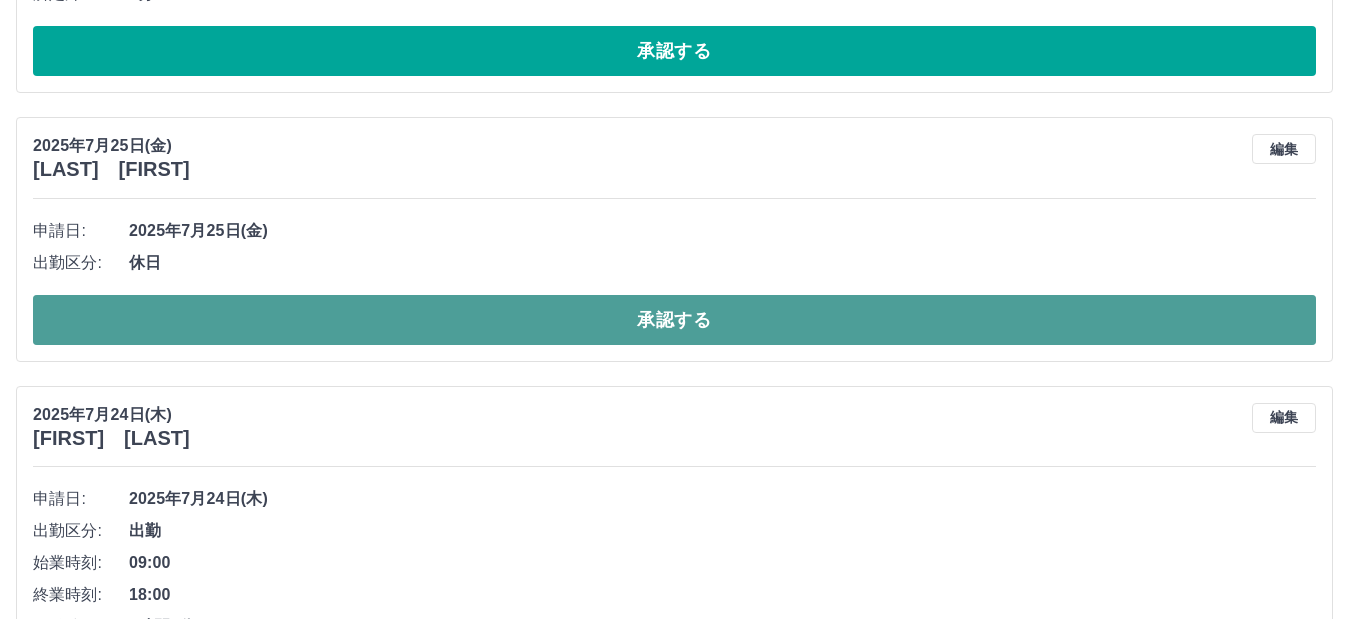 click on "承認する" at bounding box center (674, 320) 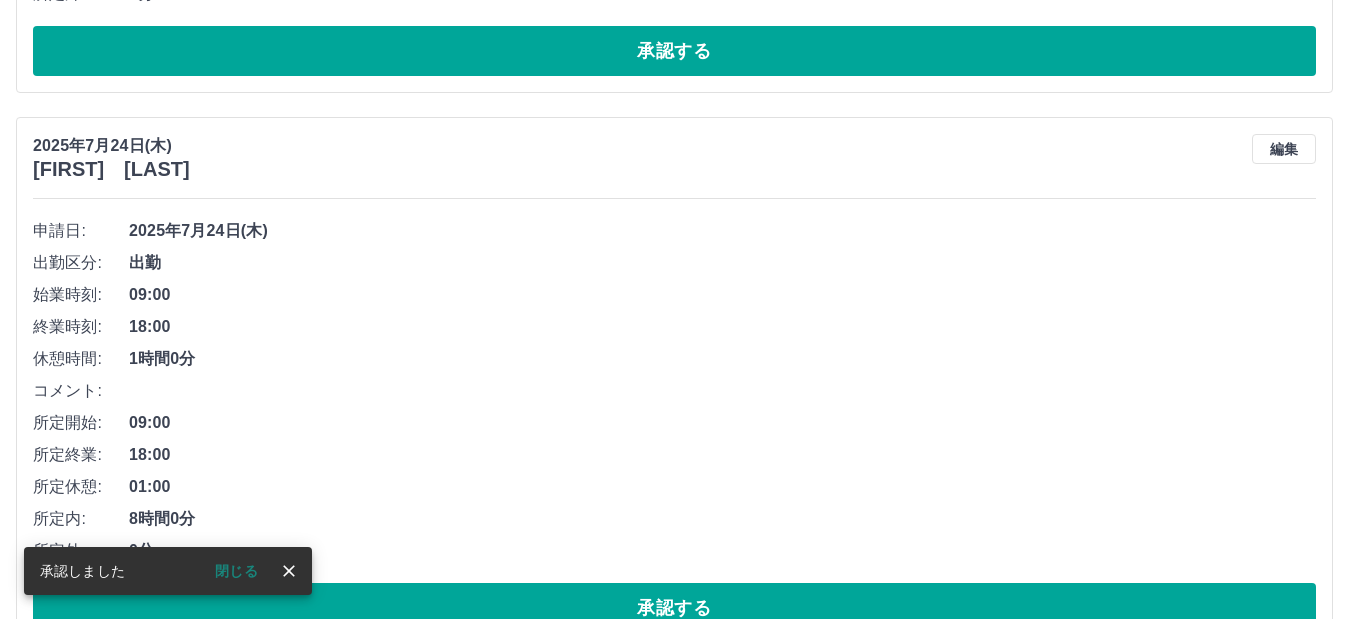 click on "閉じる" at bounding box center [236, 571] 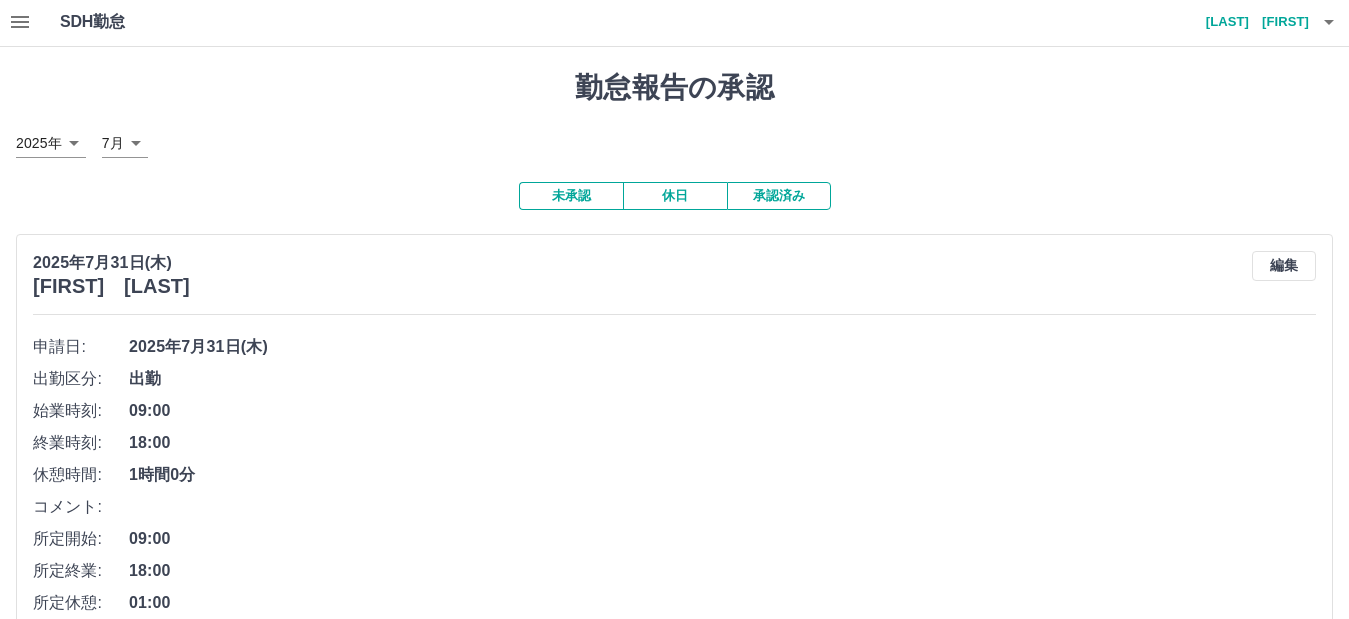 scroll, scrollTop: 0, scrollLeft: 0, axis: both 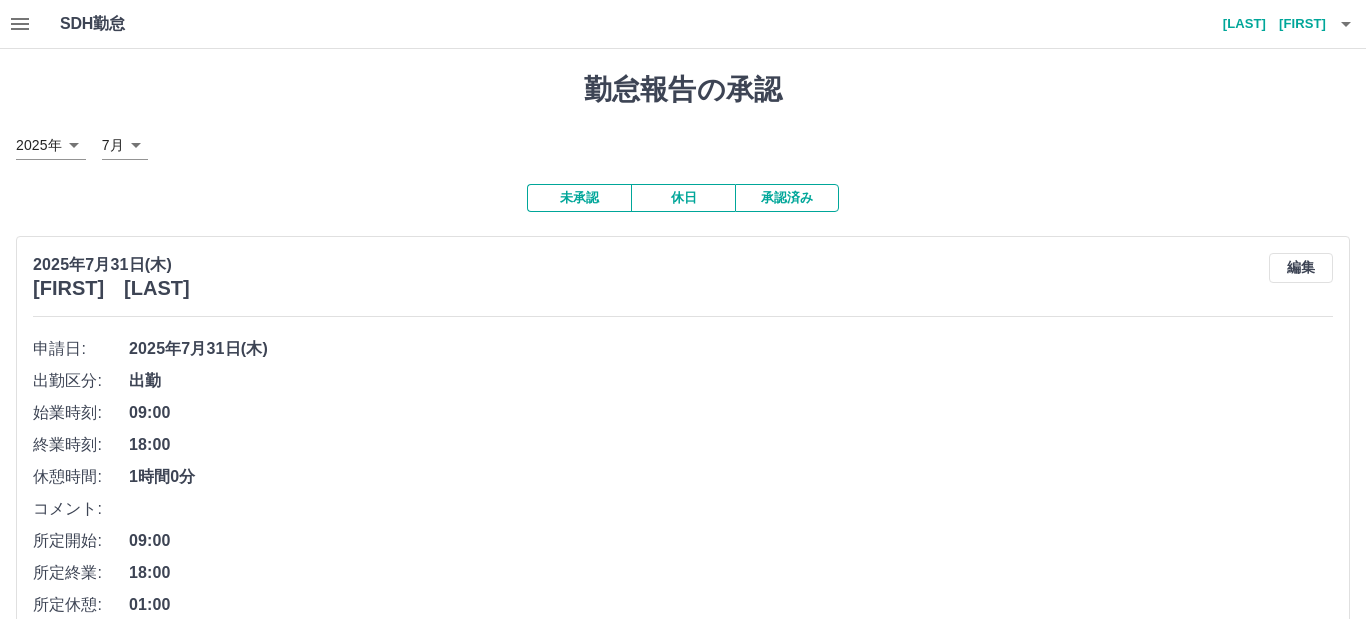 click on "SDH勤怠 石田　公男 勤怠報告の承認 2025年 **** 7月 * 未承認 休日 承認済み 2025年7月31日(木) 今村　紀子 編集 申請日: 2025年7月31日(木) 出勤区分: 出勤 始業時刻: 09:00 終業時刻: 18:00 休憩時間: 1時間0分 コメント: 所定開始: 09:00 所定終業: 18:00 所定休憩: 01:00 所定内: 8時間0分 所定外: 0分 承認する 2025年7月30日(水) 今村　紀子 編集 申請日: 2025年7月30日(水) 出勤区分: 出勤 始業時刻: 09:00 終業時刻: 18:00 休憩時間: 1時間0分 コメント: 所定開始: 09:00 所定終業: 18:00 所定休憩: 01:00 所定内: 8時間0分 所定外: 0分 承認する 2025年7月29日(火) 今村　紀子 編集 申請日: 2025年7月29日(火) 出勤区分: 出勤 始業時刻: 09:00 終業時刻: 18:00 休憩時間: 1時間0分 コメント: 所定開始: 09:00 所定終業: 18:00 所定休憩: 01:00 所定内: 8時間0分 所定外: 0分 承認する 2025年7月28日(月) 今村　紀子 編集 出勤" at bounding box center [683, 6389] 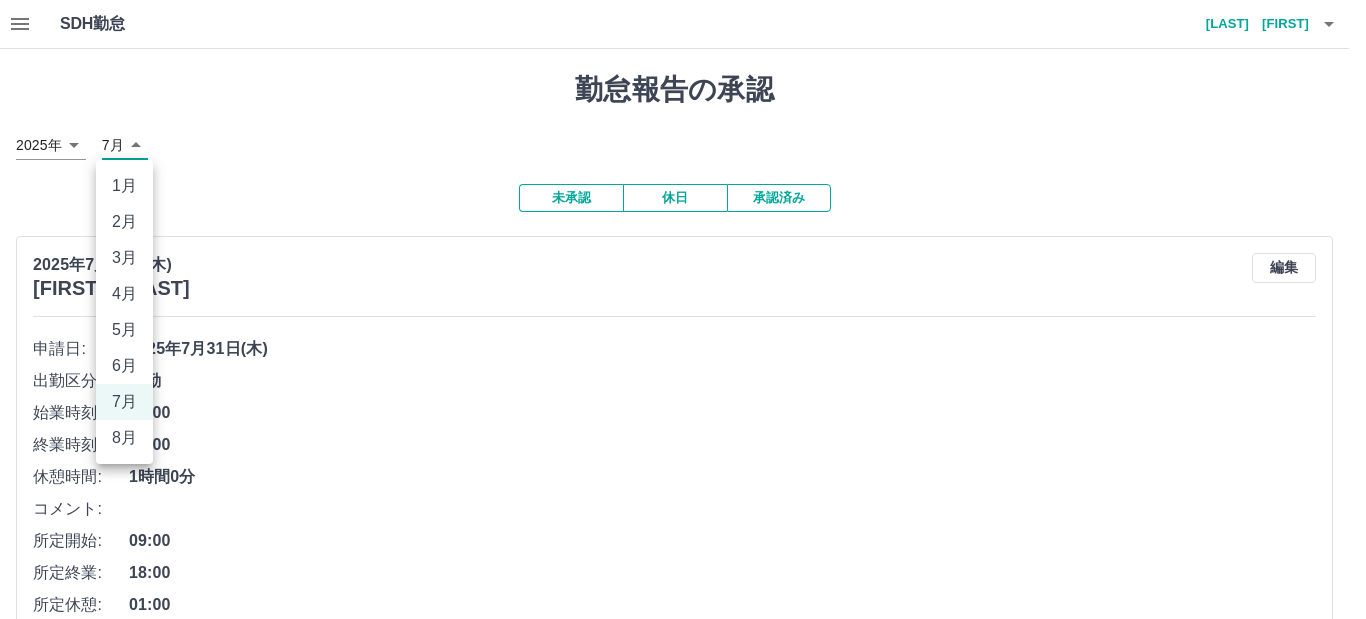 click on "8月" at bounding box center (124, 438) 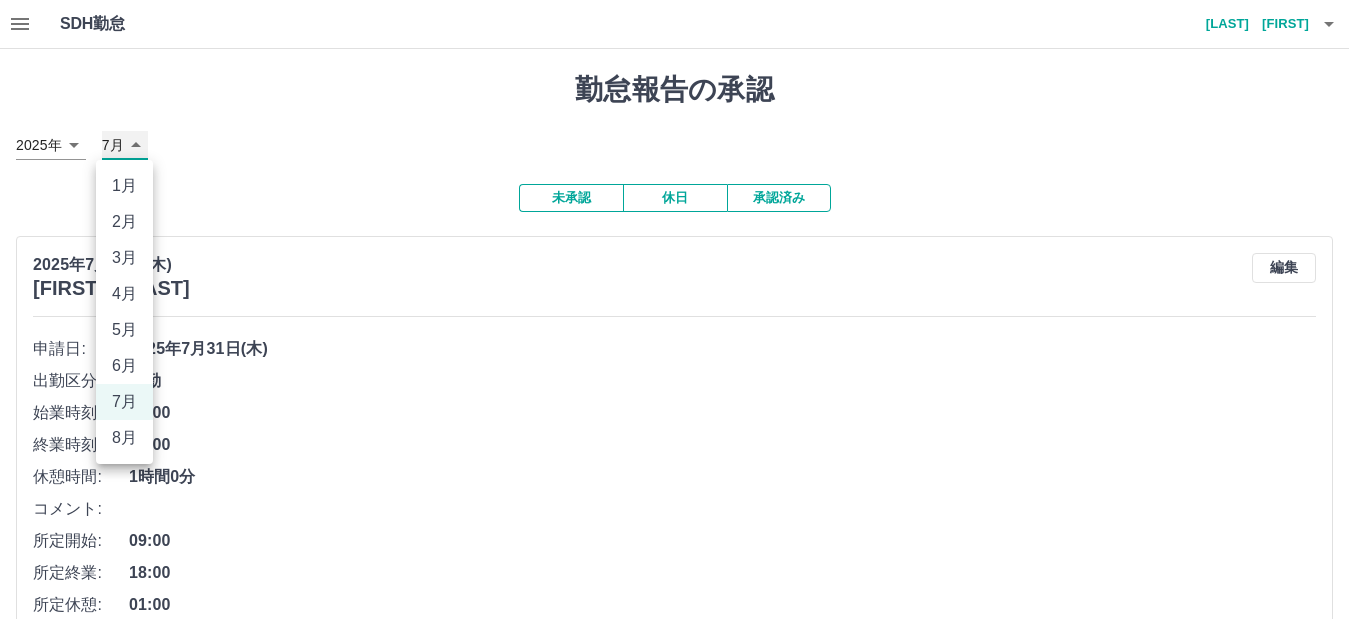 type on "*" 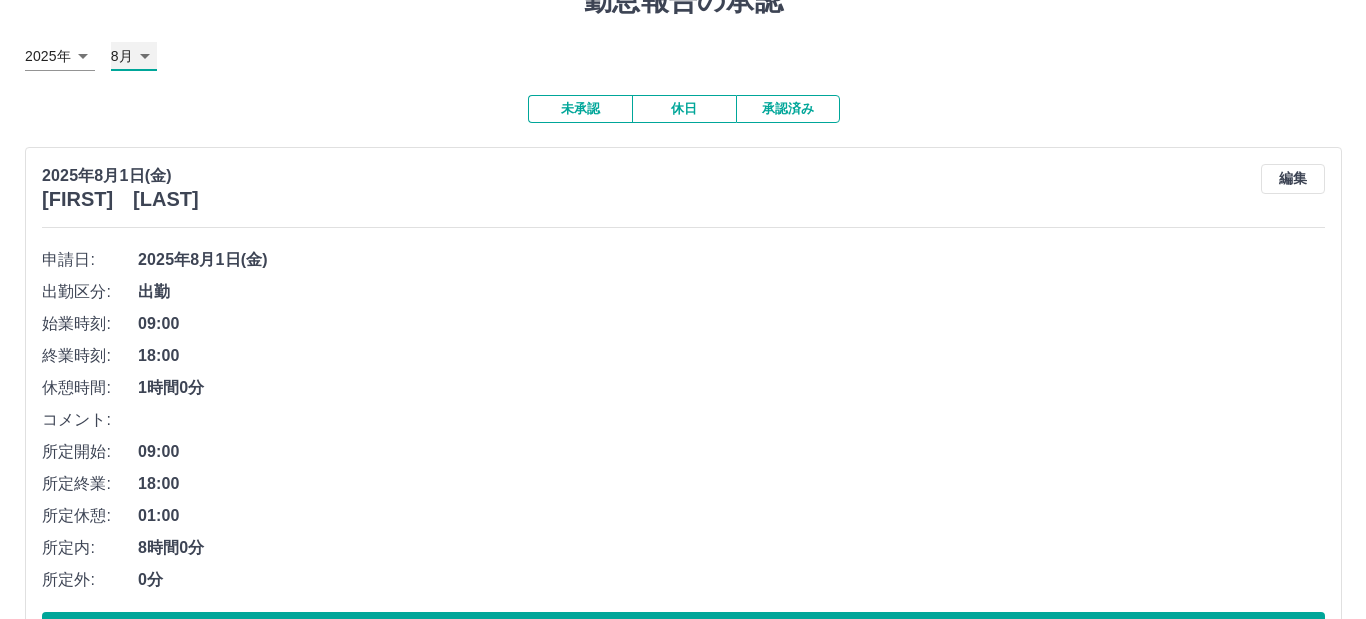 scroll, scrollTop: 0, scrollLeft: 0, axis: both 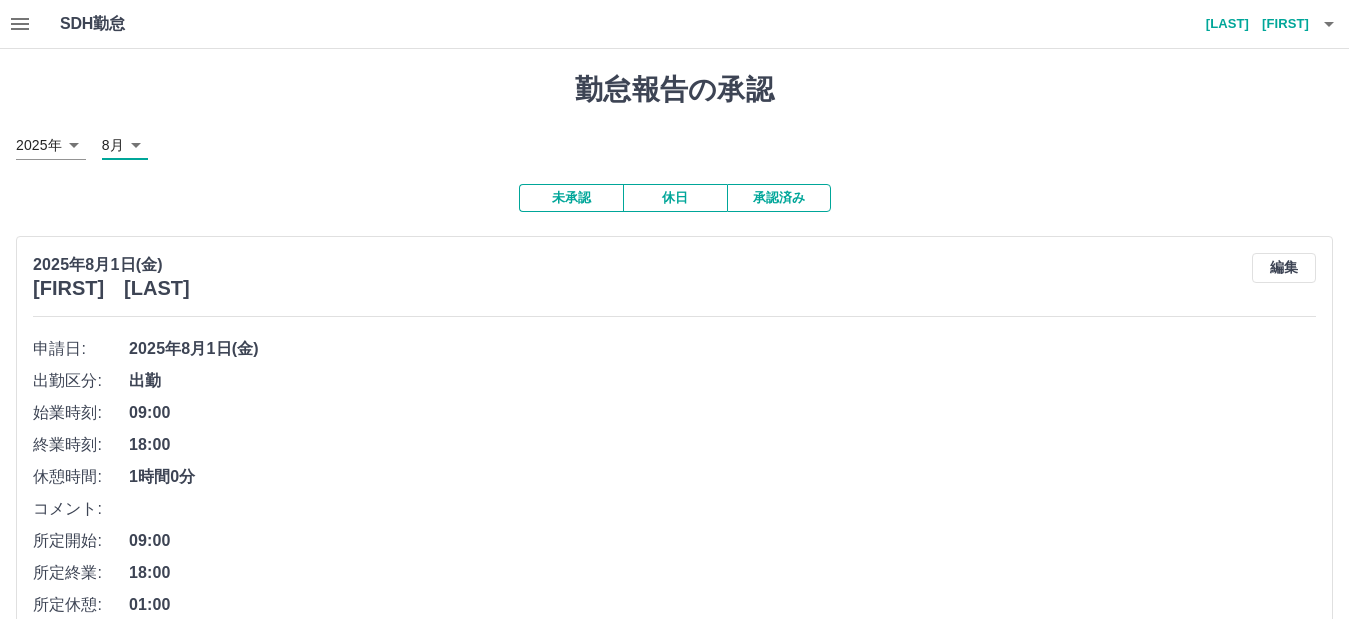 click 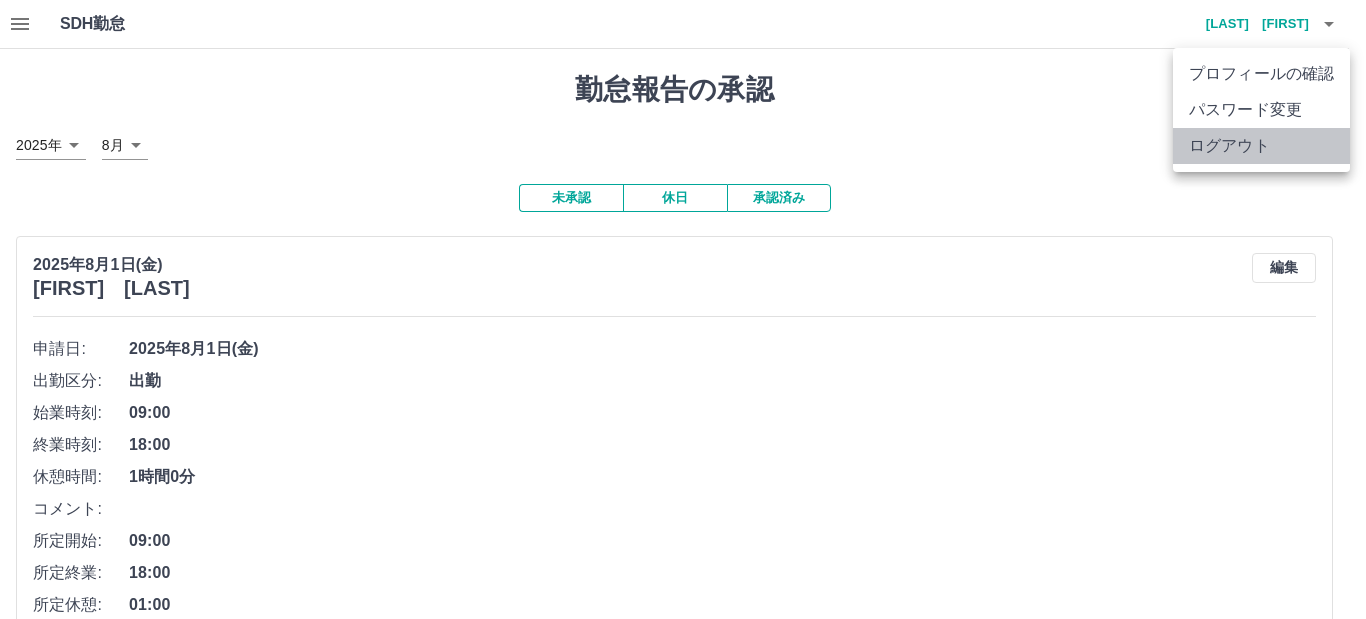 click on "ログアウト" at bounding box center [1261, 146] 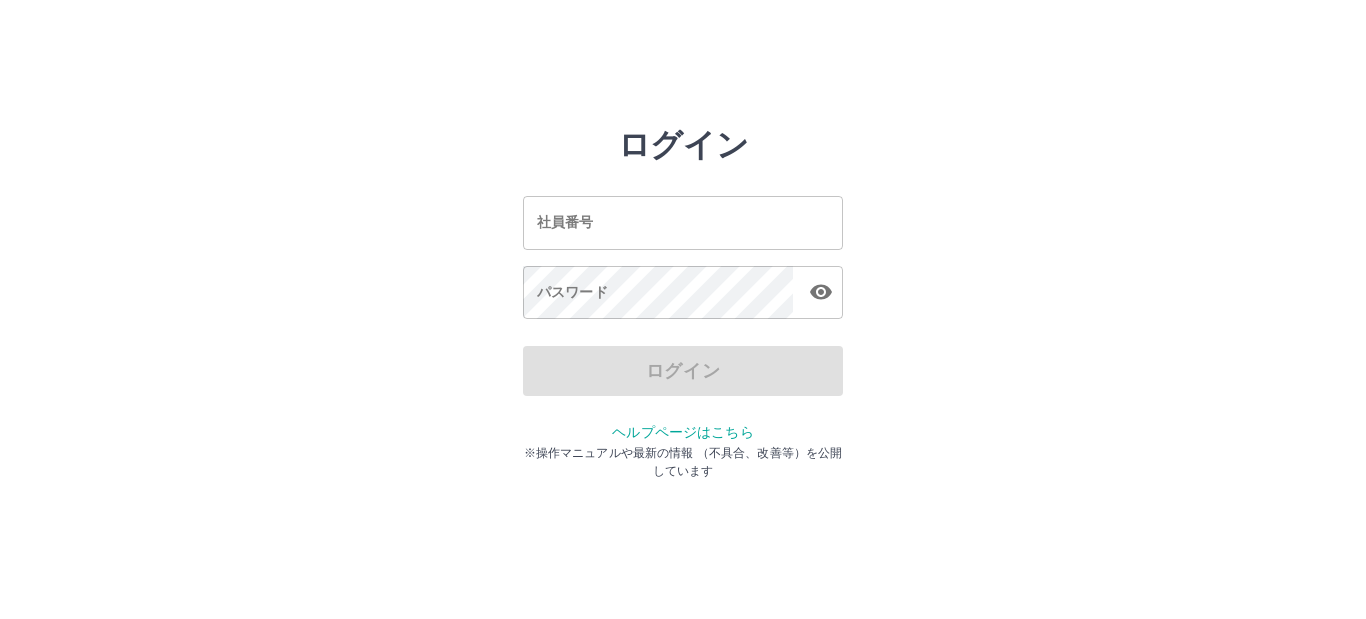 scroll, scrollTop: 0, scrollLeft: 0, axis: both 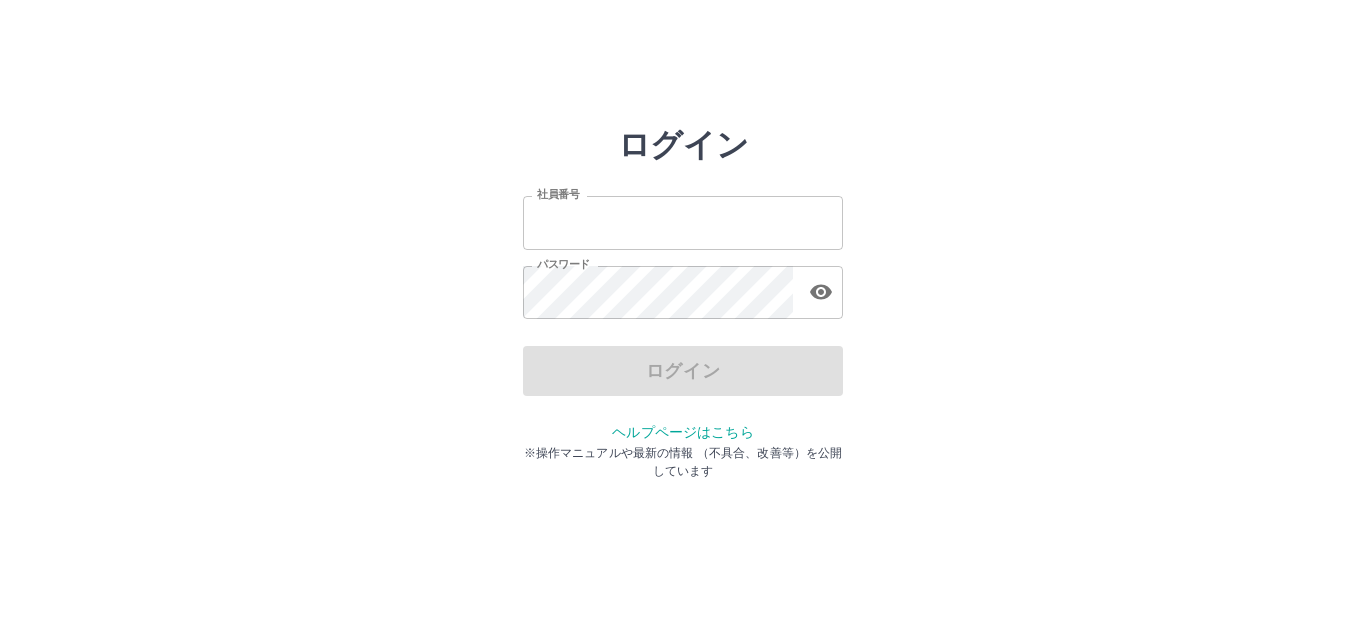 type on "*******" 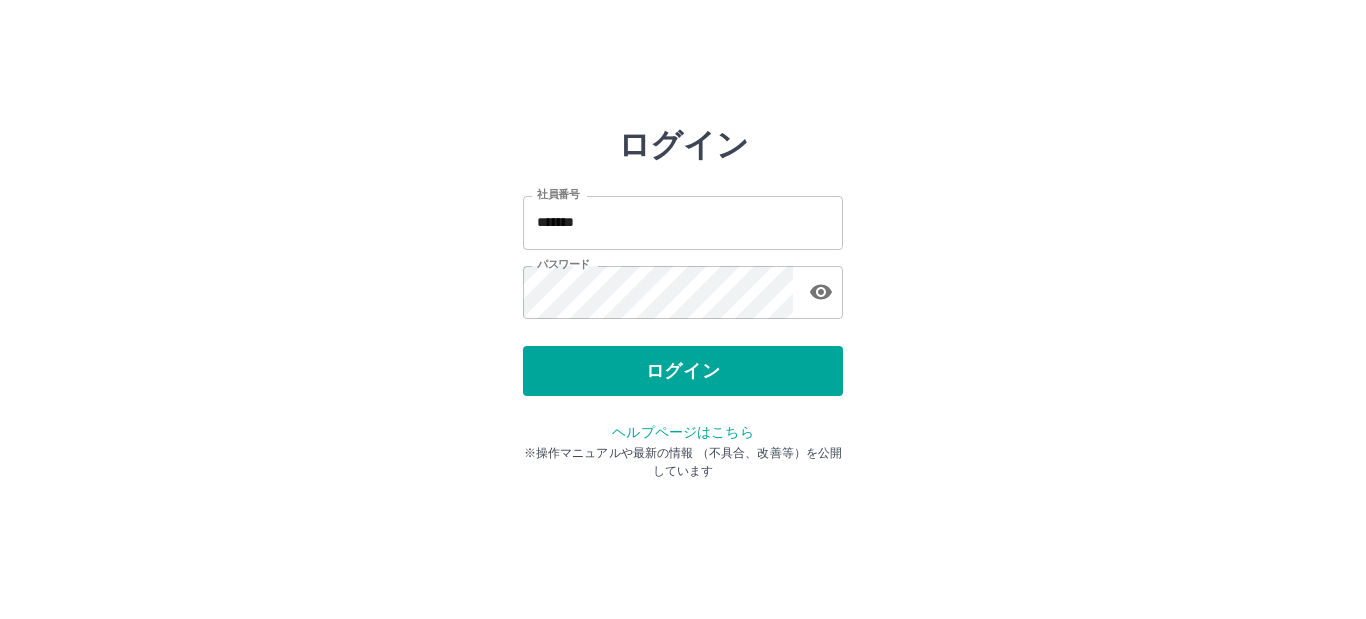 click on "ログイン" at bounding box center [683, 371] 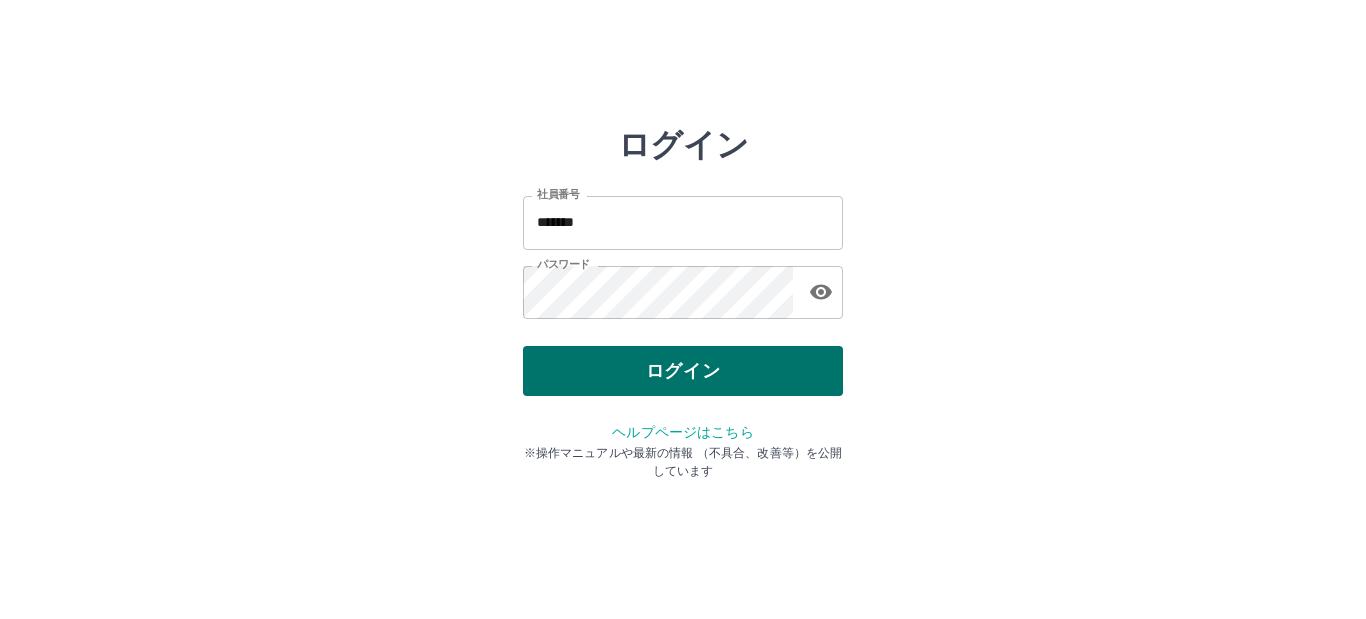 click on "ログイン" at bounding box center (683, 371) 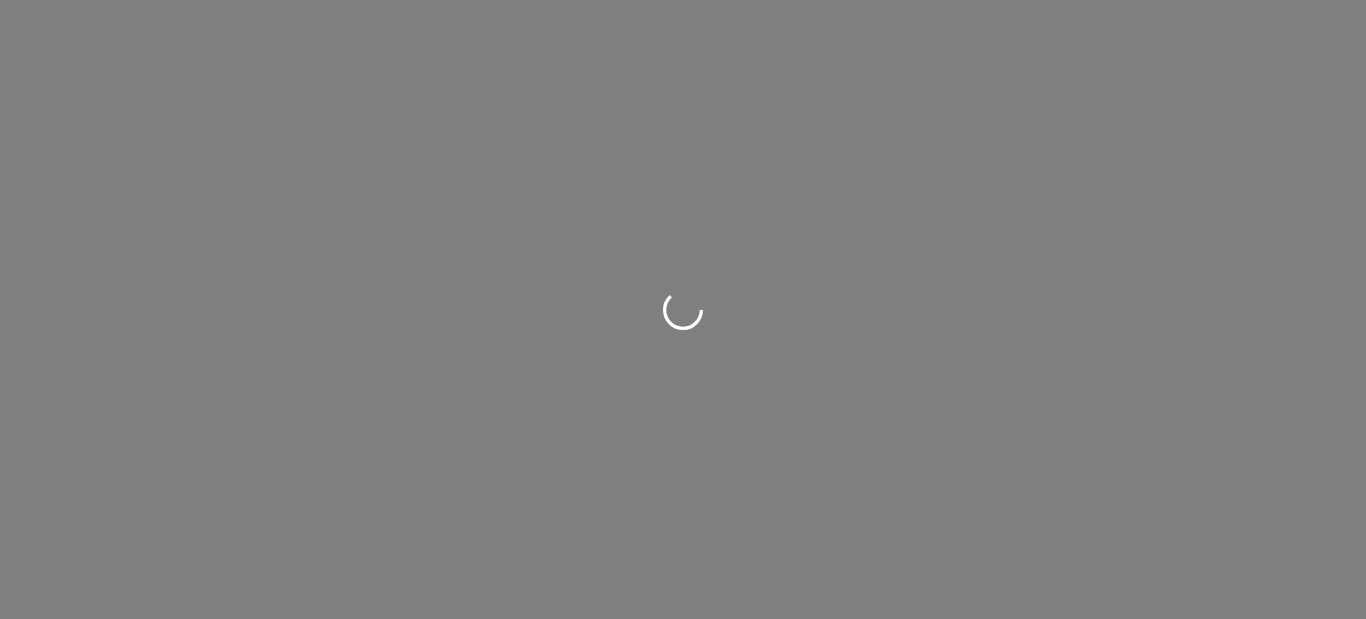 scroll, scrollTop: 0, scrollLeft: 0, axis: both 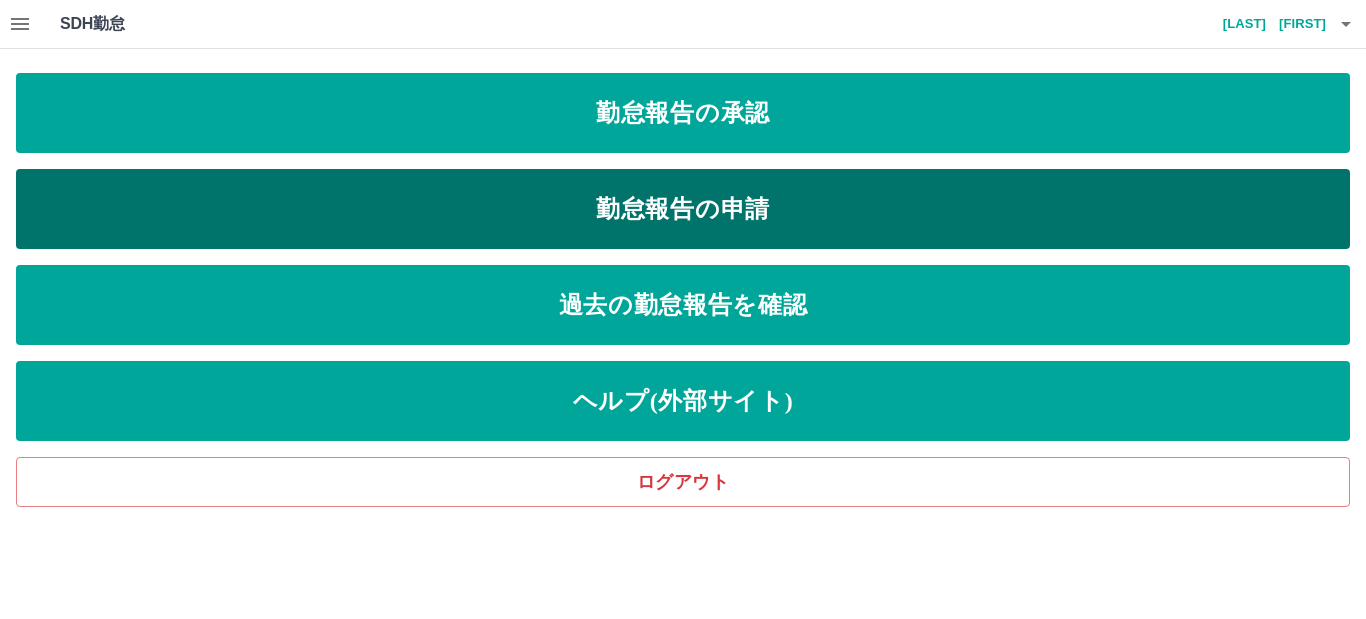 click on "勤怠報告の申請" at bounding box center (683, 209) 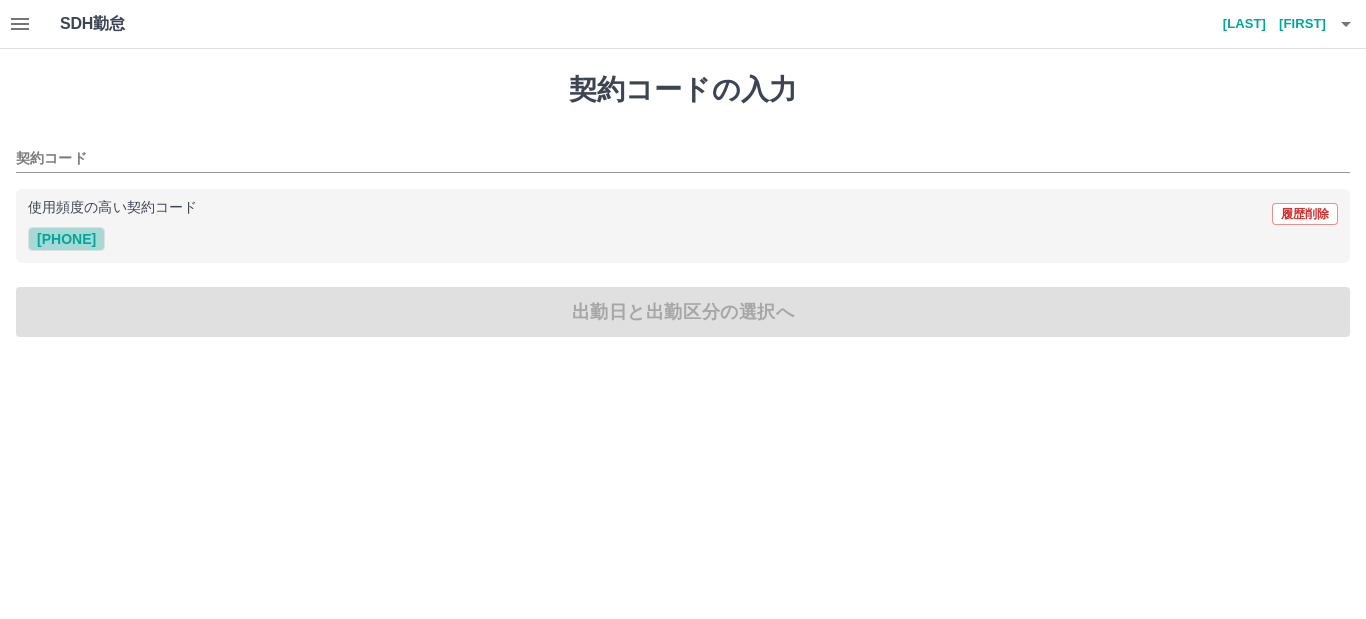 click on "[PHONE]" at bounding box center (66, 239) 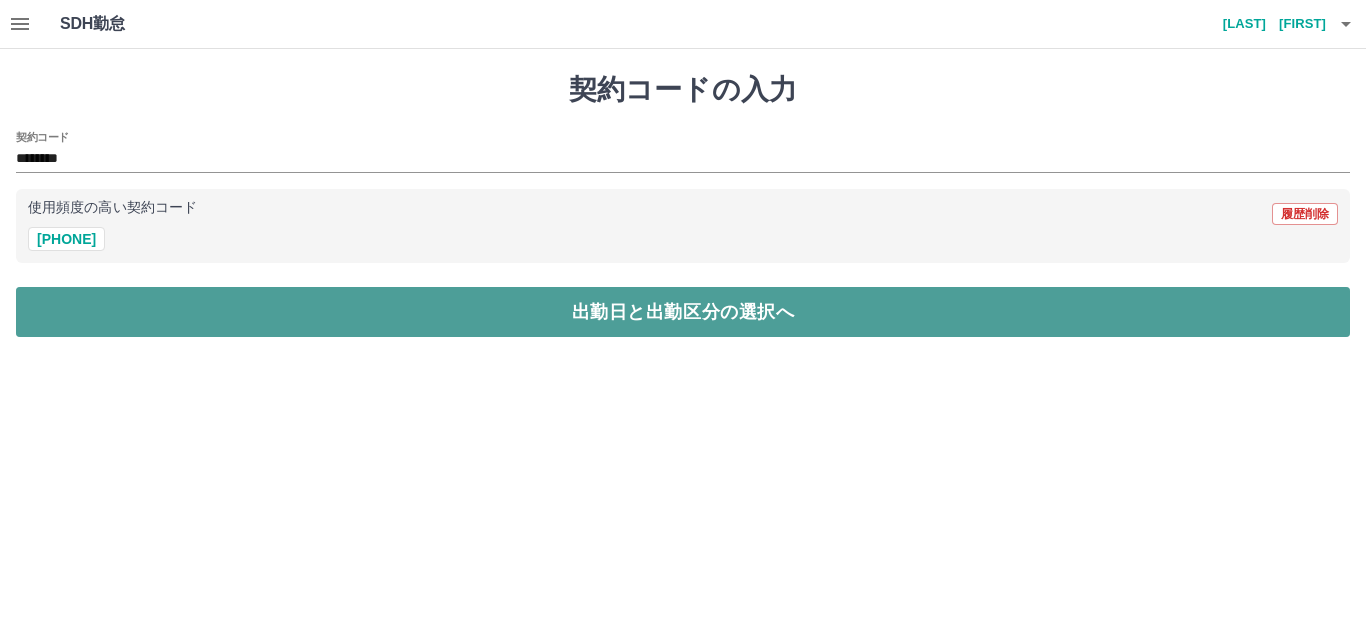 click on "出勤日と出勤区分の選択へ" at bounding box center [683, 312] 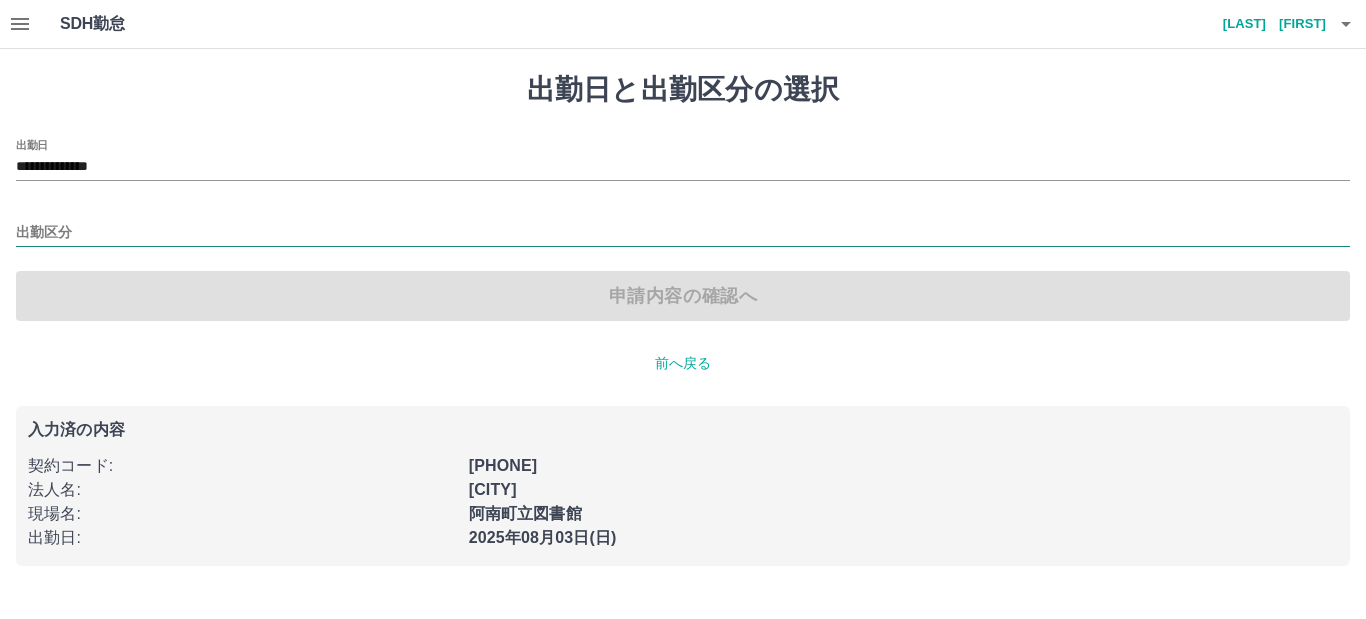 click on "出勤区分" at bounding box center (683, 233) 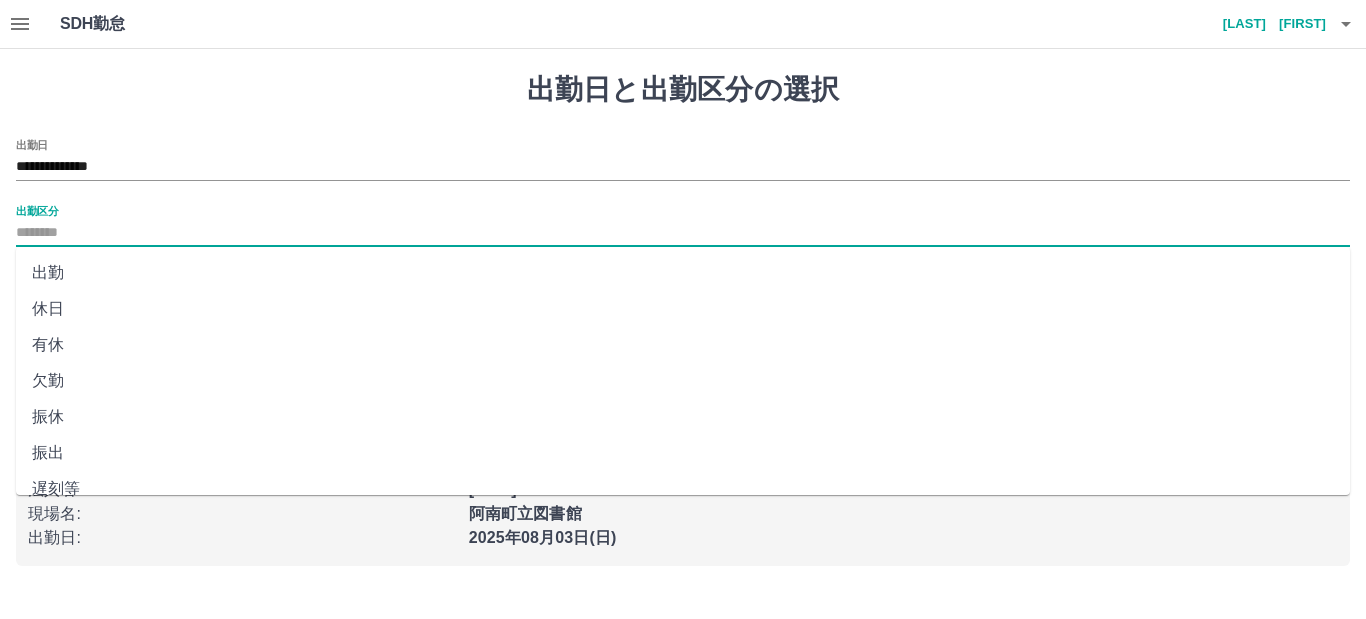 click on "出勤" at bounding box center [683, 273] 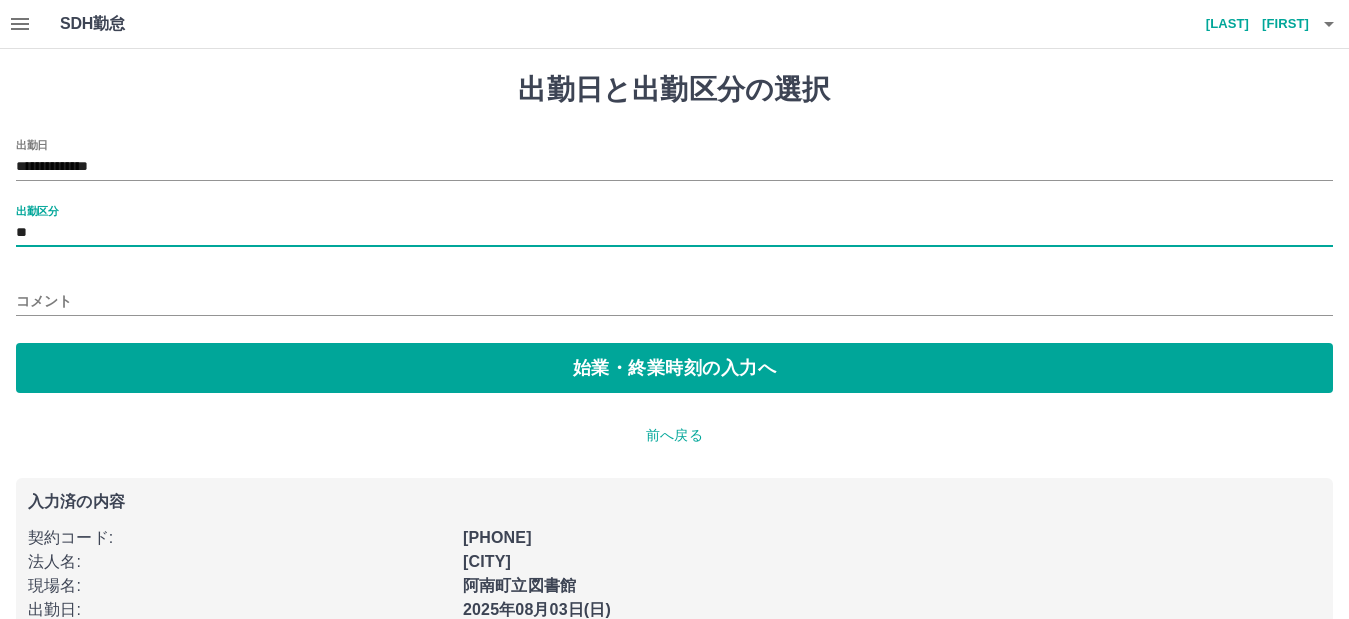 click 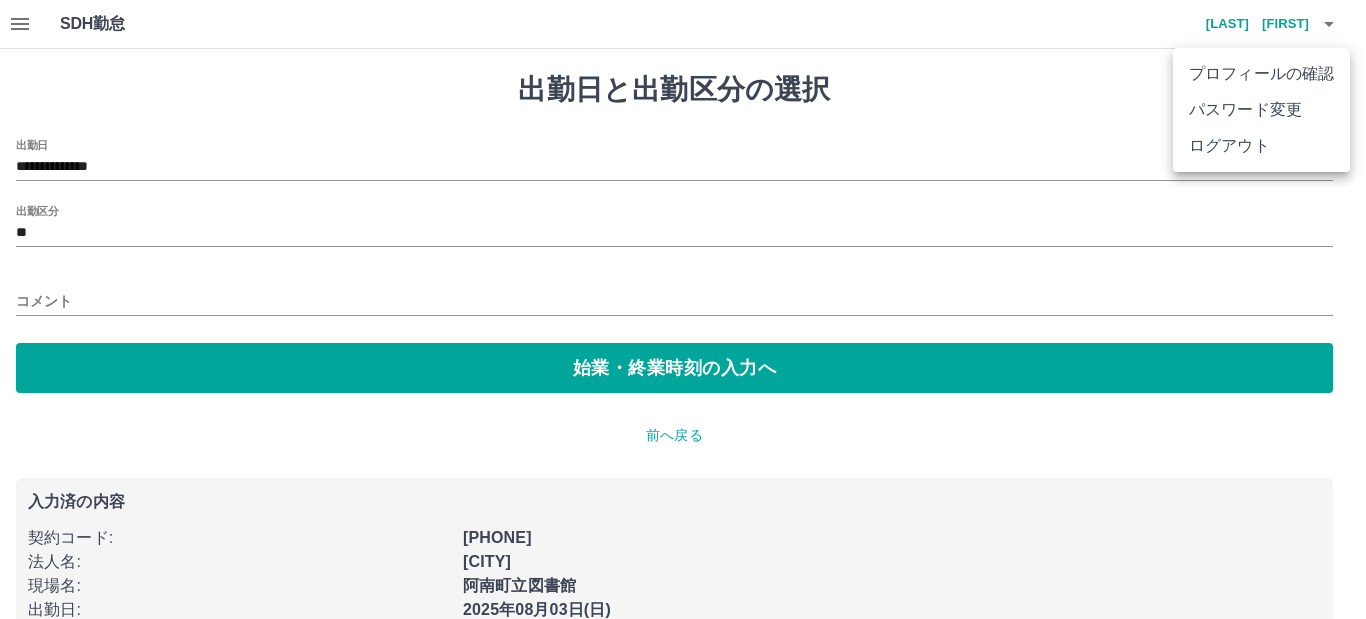 click on "ログアウト" at bounding box center [1261, 146] 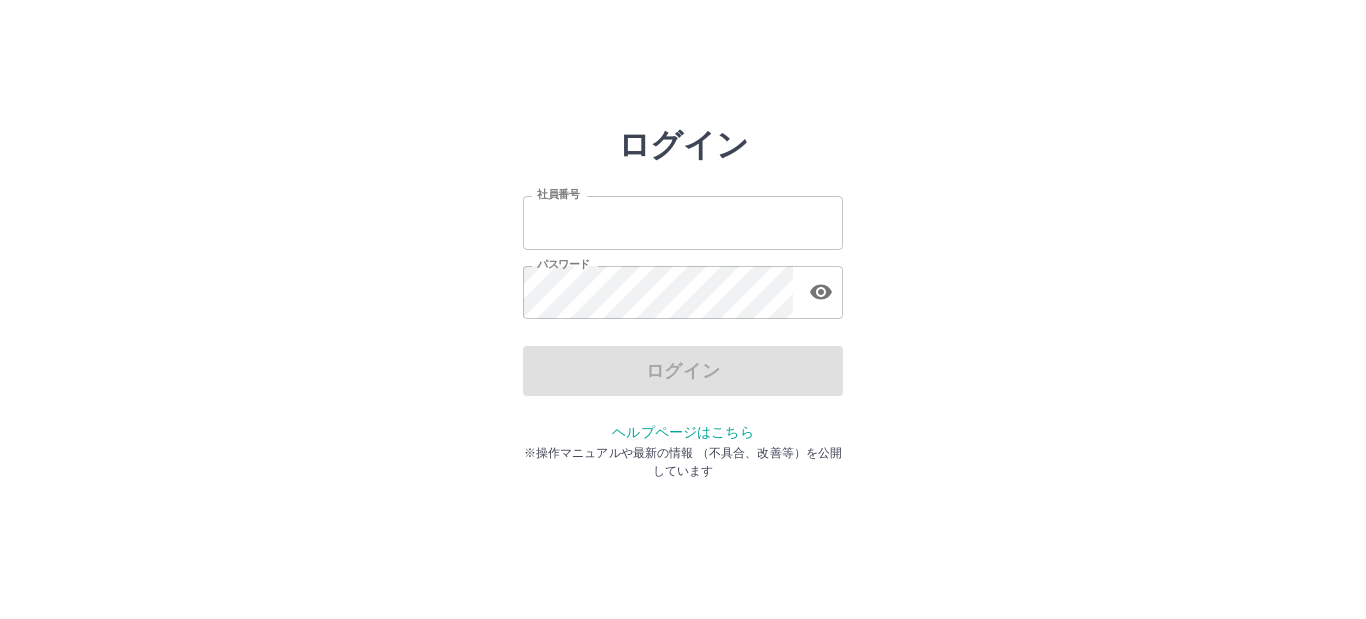 scroll, scrollTop: 0, scrollLeft: 0, axis: both 